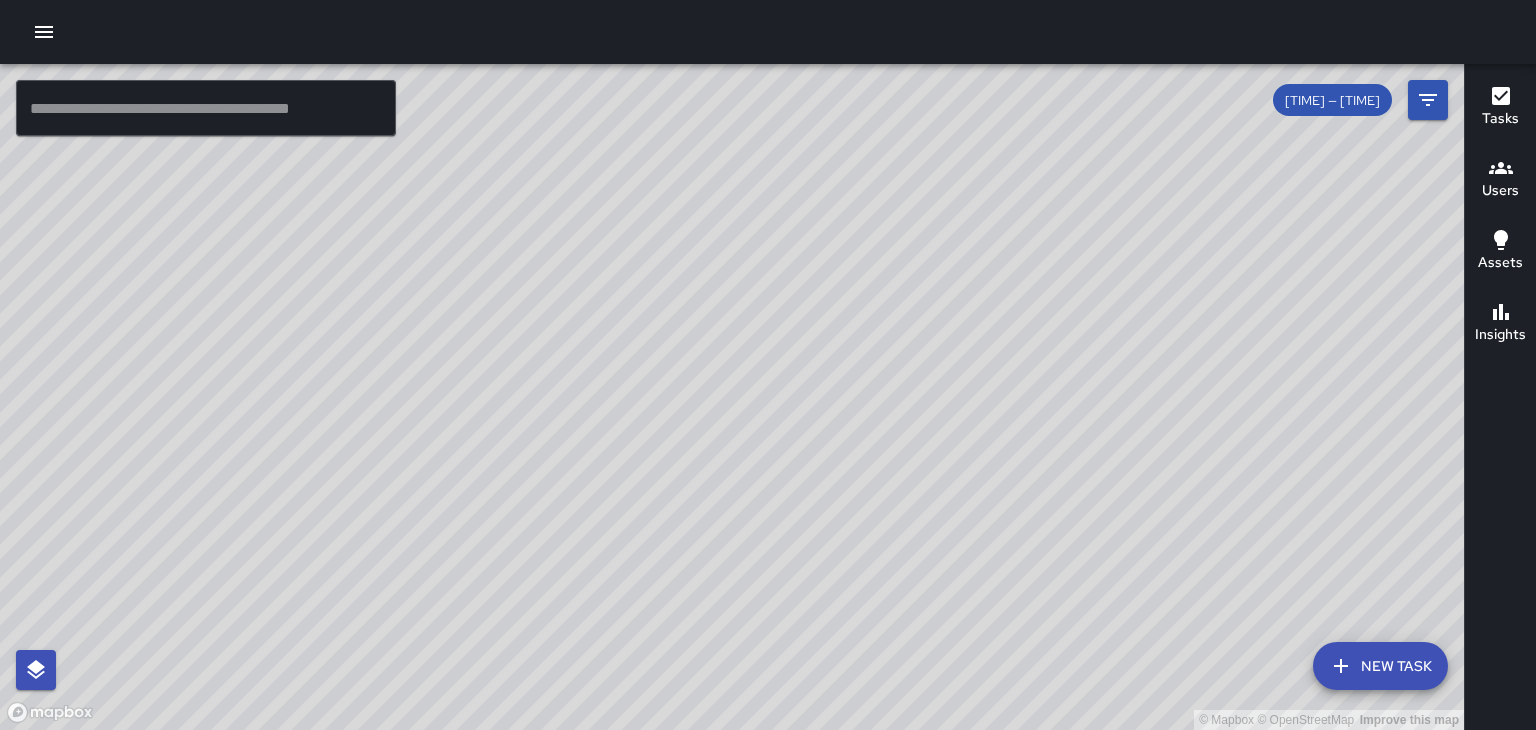 scroll, scrollTop: 0, scrollLeft: 0, axis: both 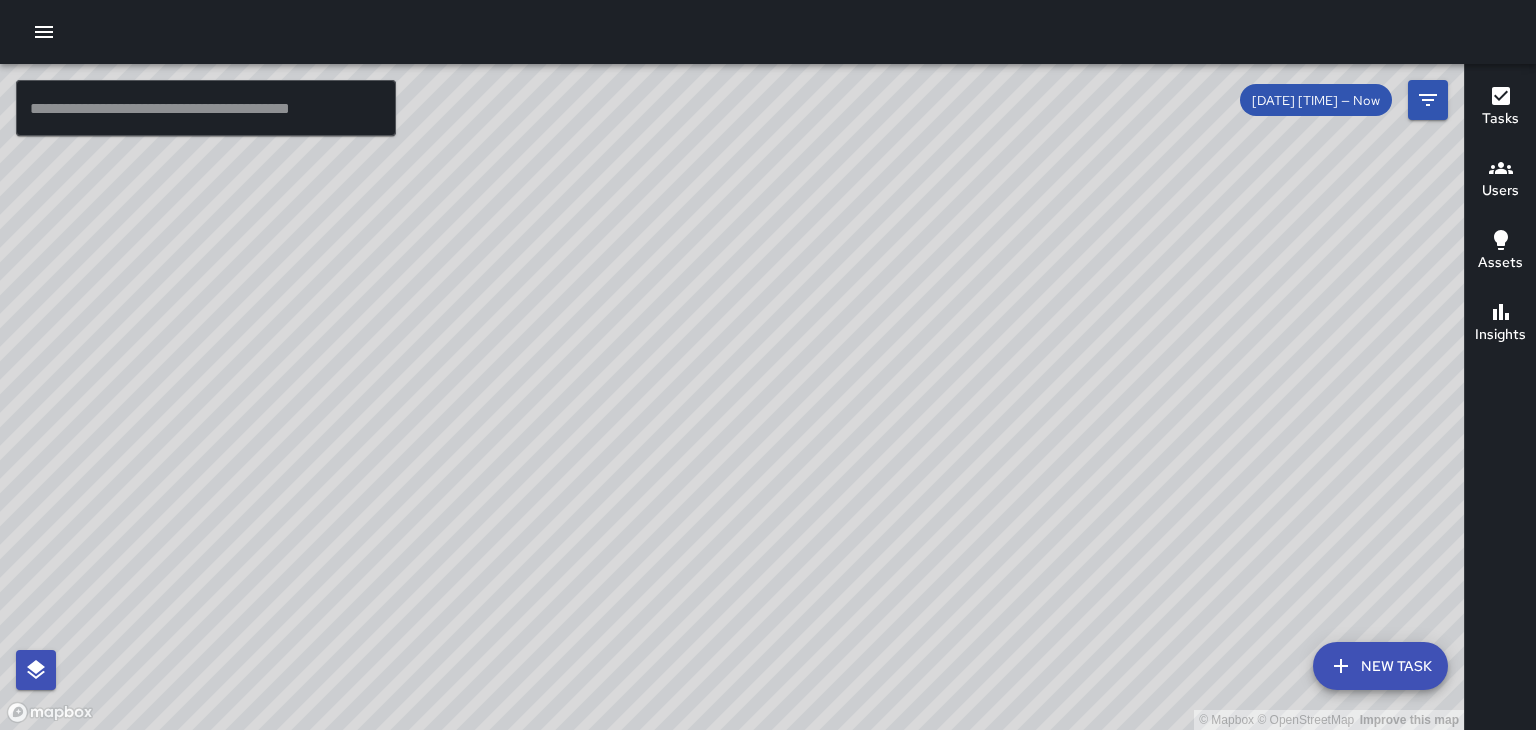 click on "© Mapbox   © OpenStreetMap   Improve this map" at bounding box center (732, 397) 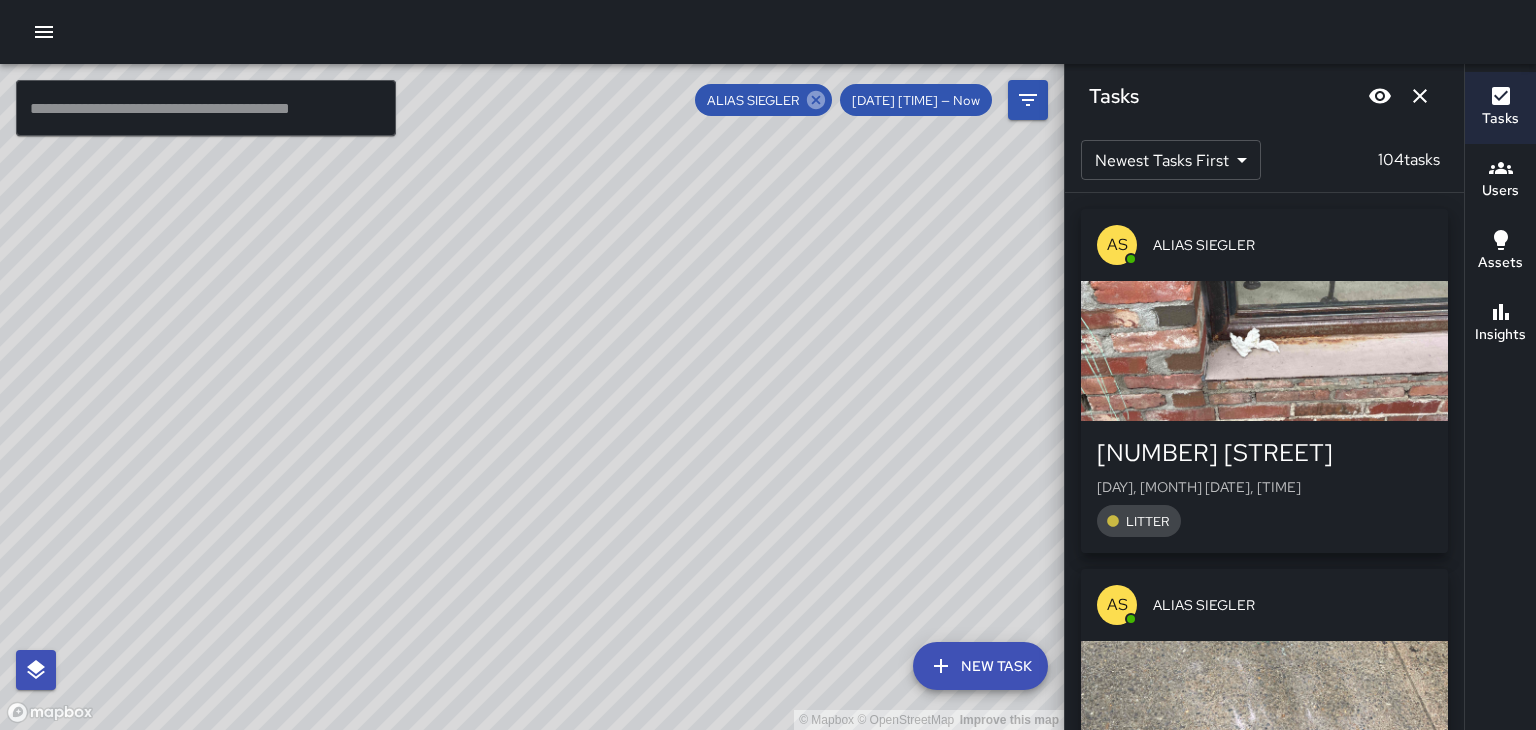 click 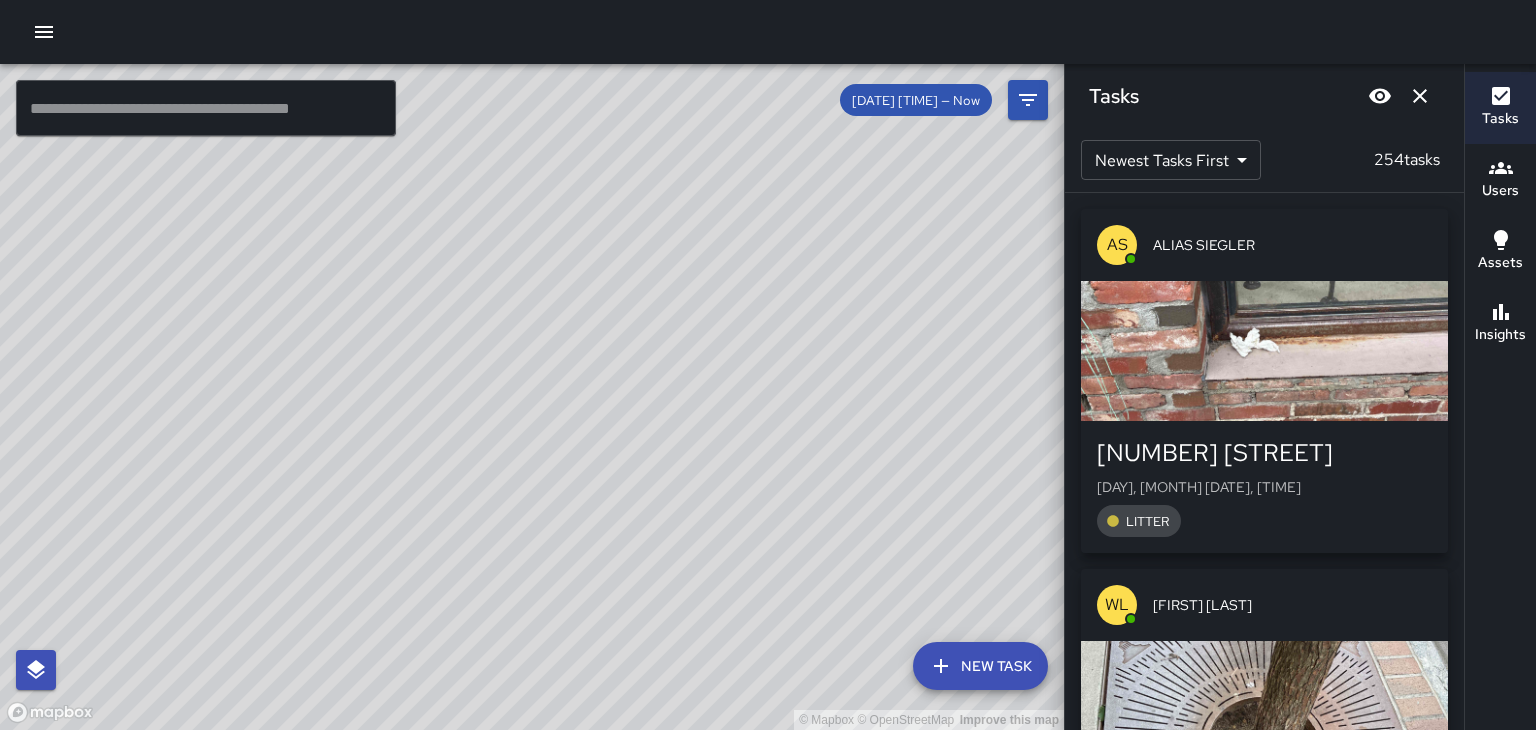 click on "© Mapbox   © OpenStreetMap   Improve this map" at bounding box center (532, 397) 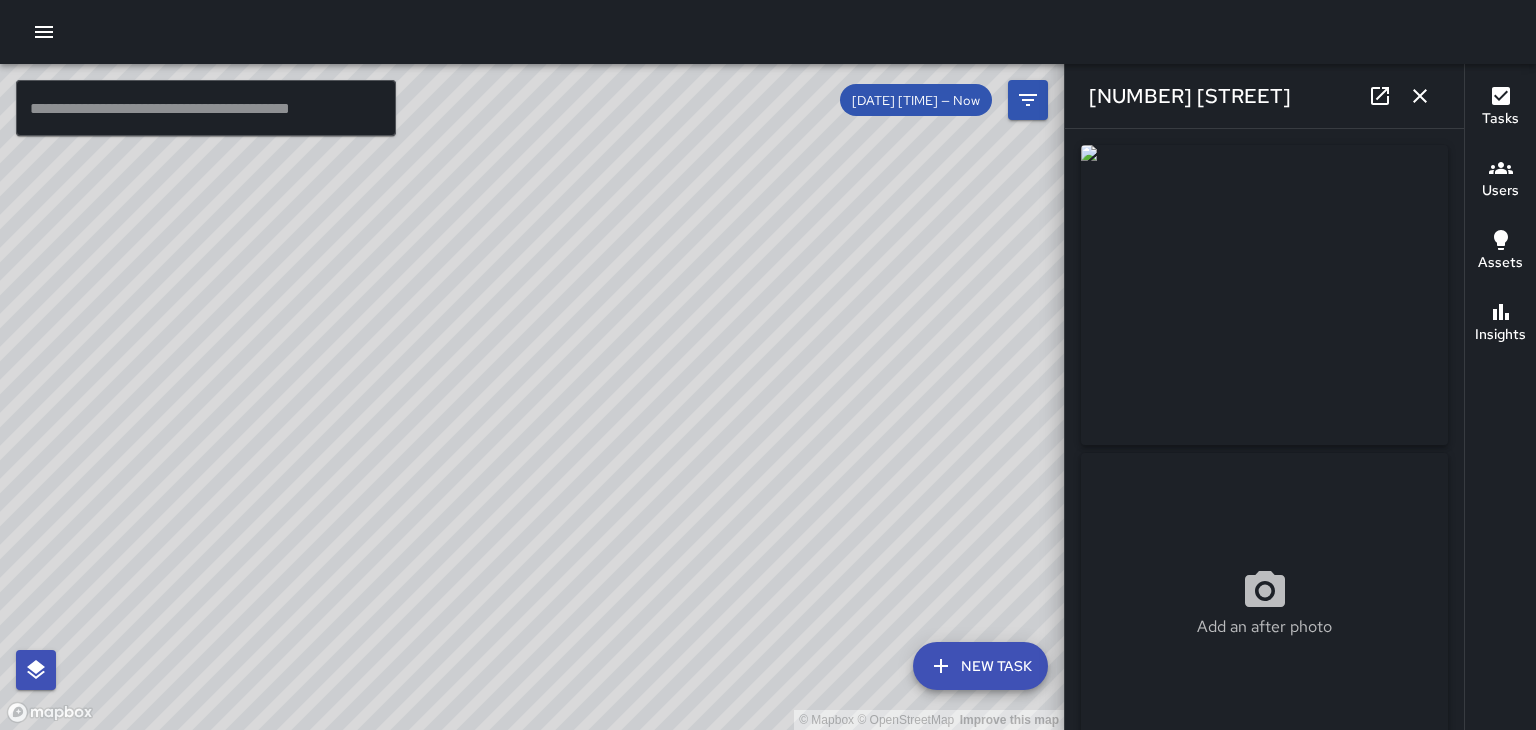 type on "**********" 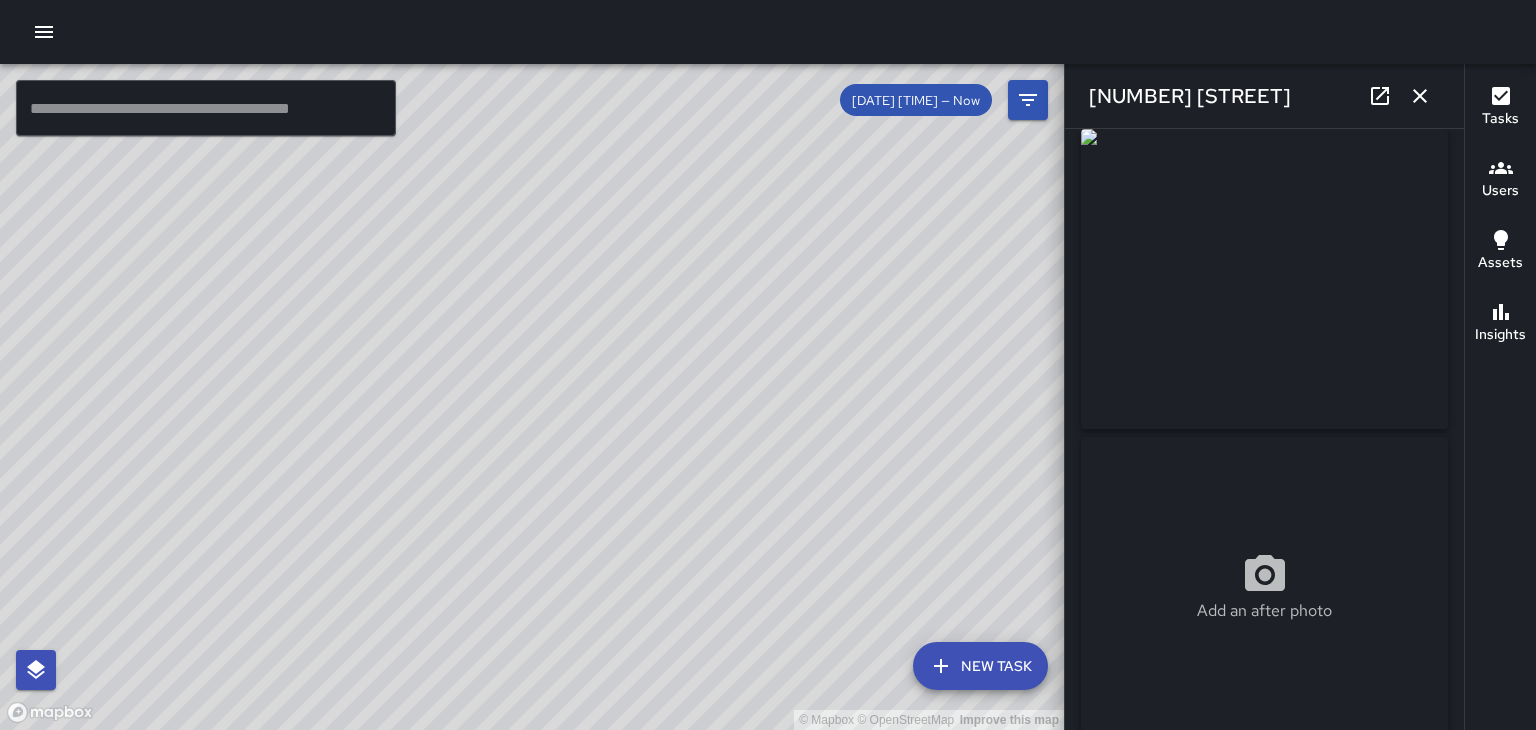 scroll, scrollTop: 4, scrollLeft: 0, axis: vertical 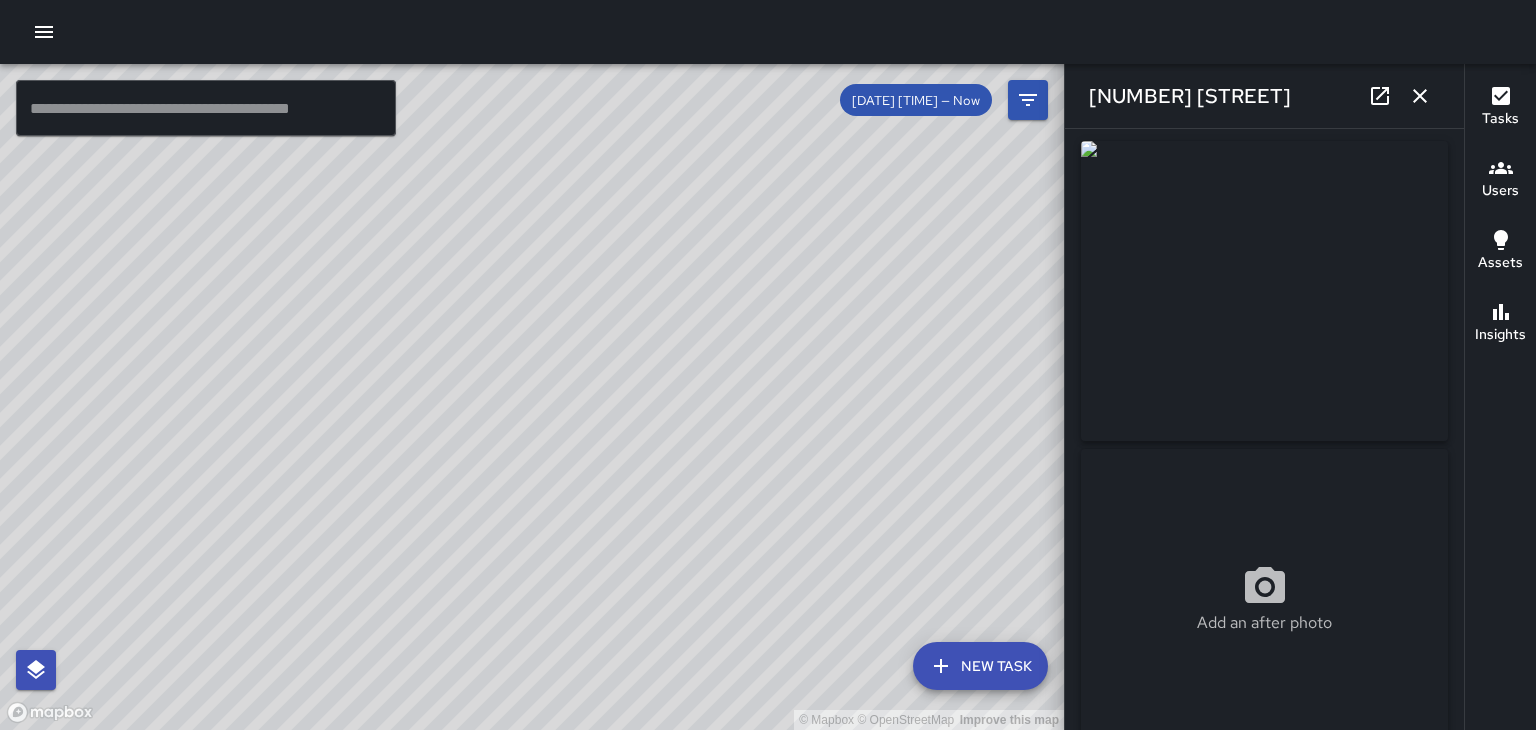 click 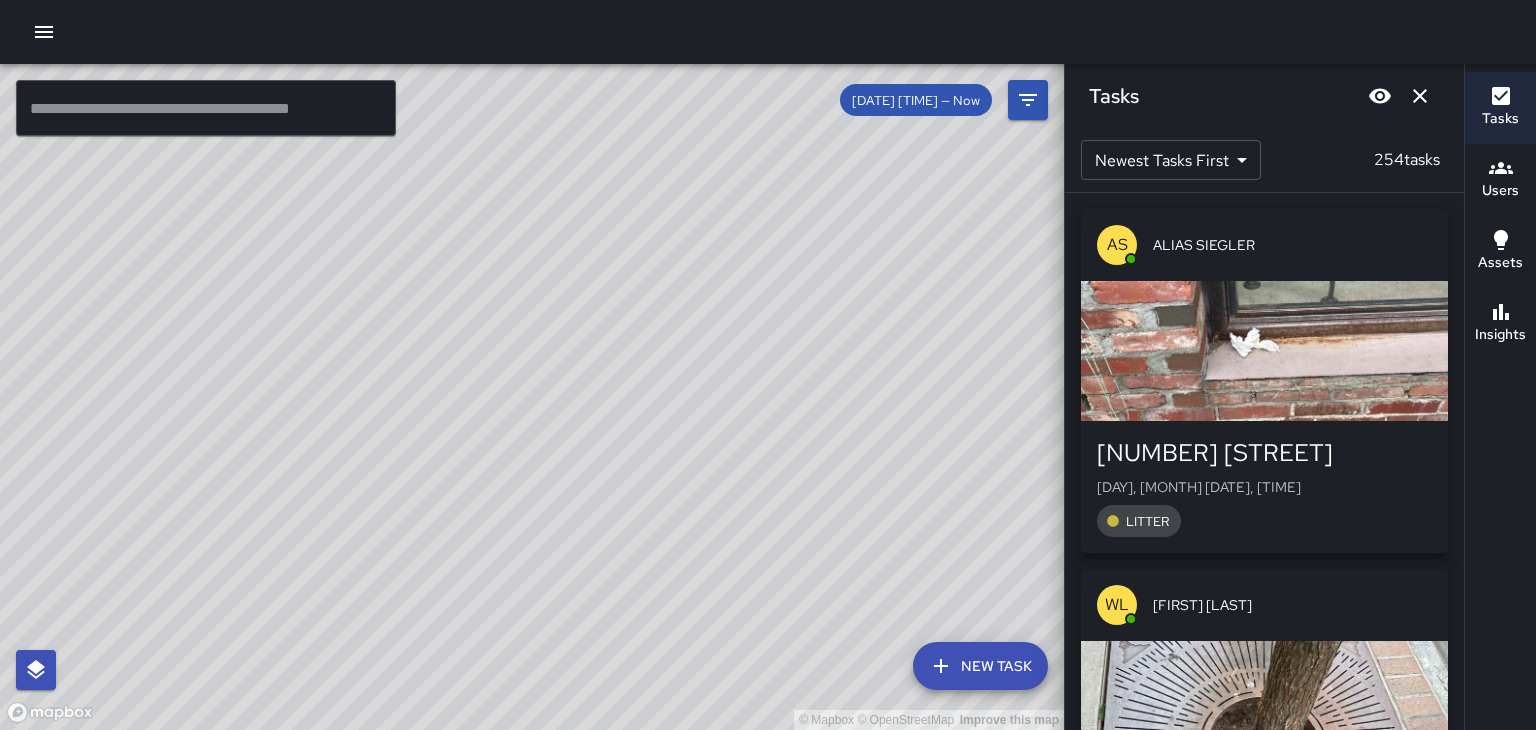 click at bounding box center [1420, 96] 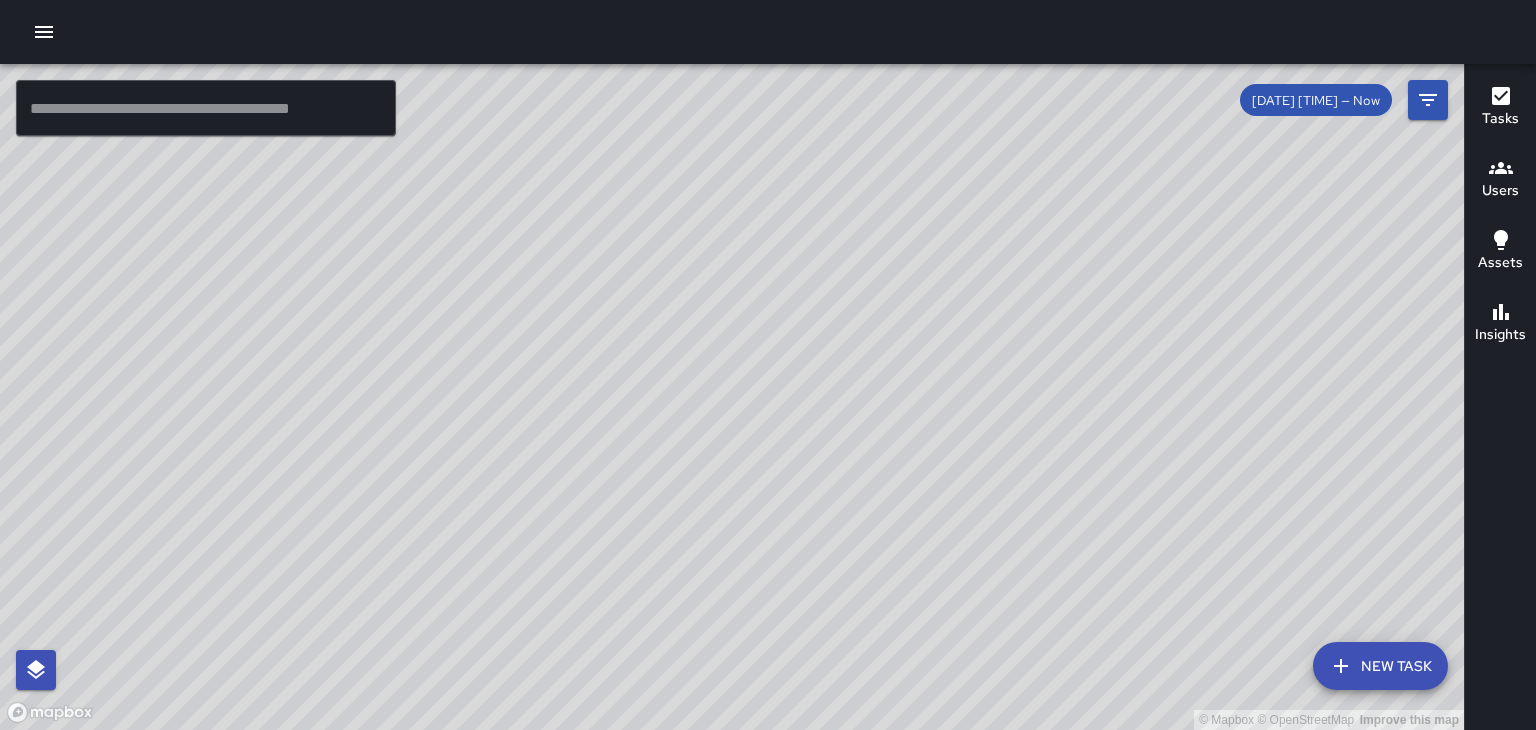 click on "© Mapbox   © OpenStreetMap   Improve this map" at bounding box center [732, 397] 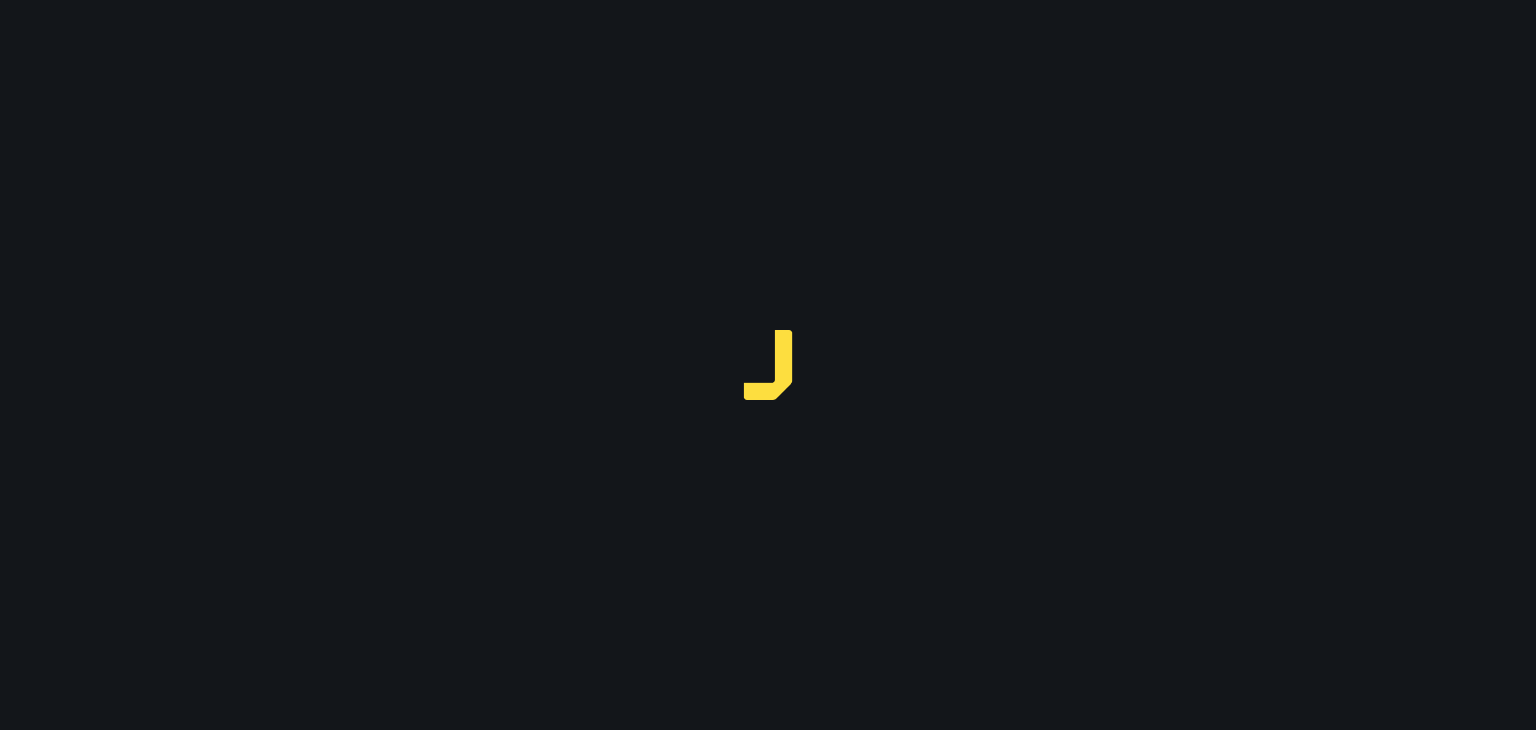 scroll, scrollTop: 0, scrollLeft: 0, axis: both 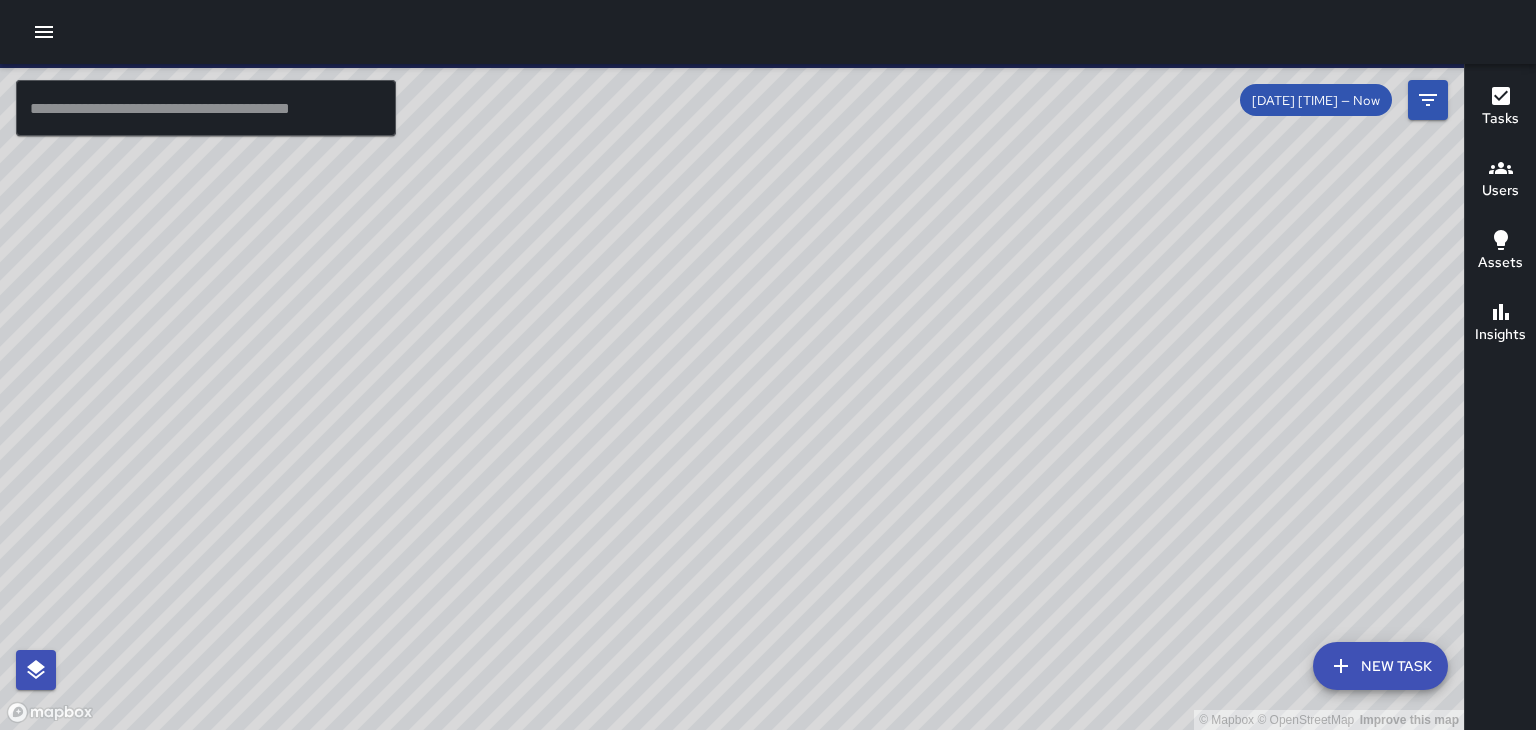 click 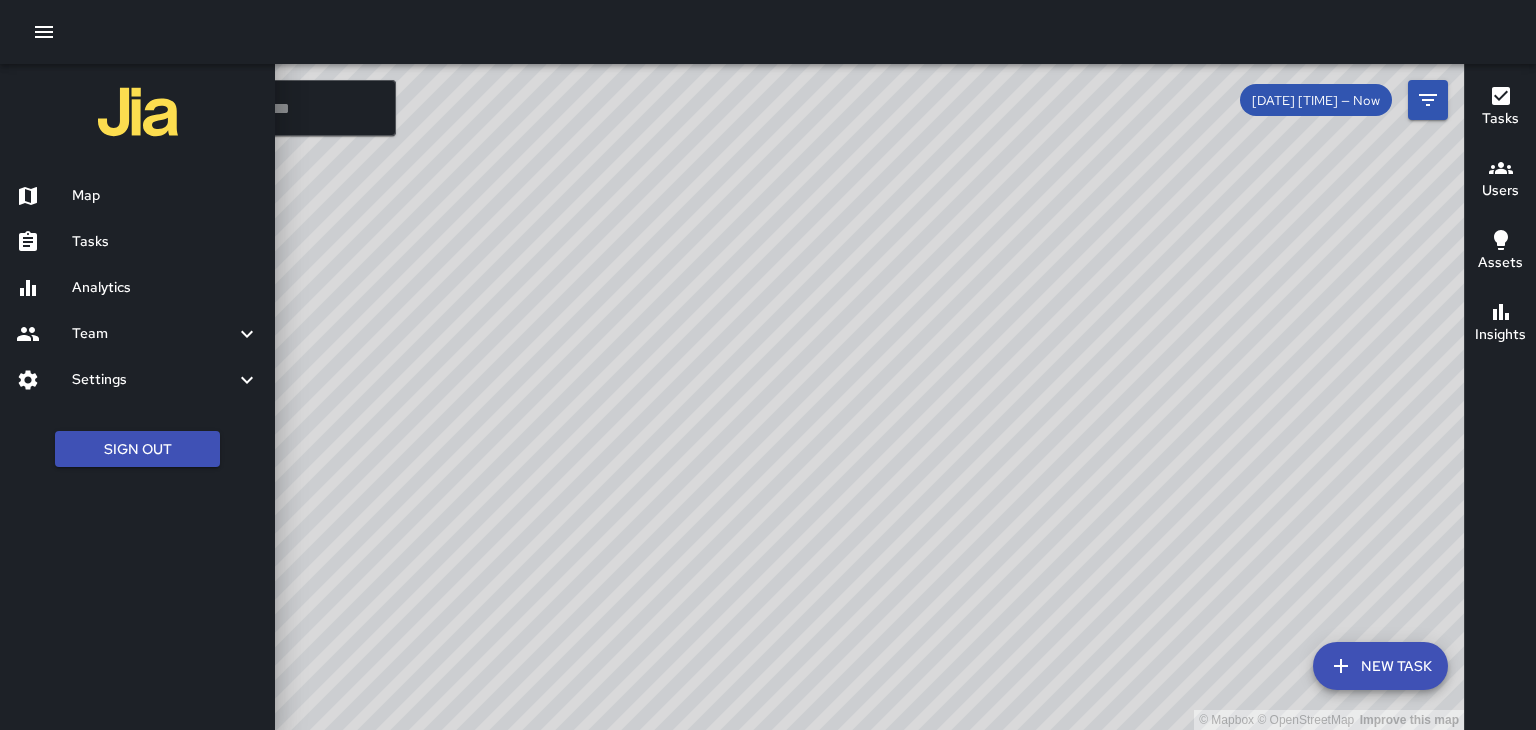 click on "Analytics" at bounding box center [165, 288] 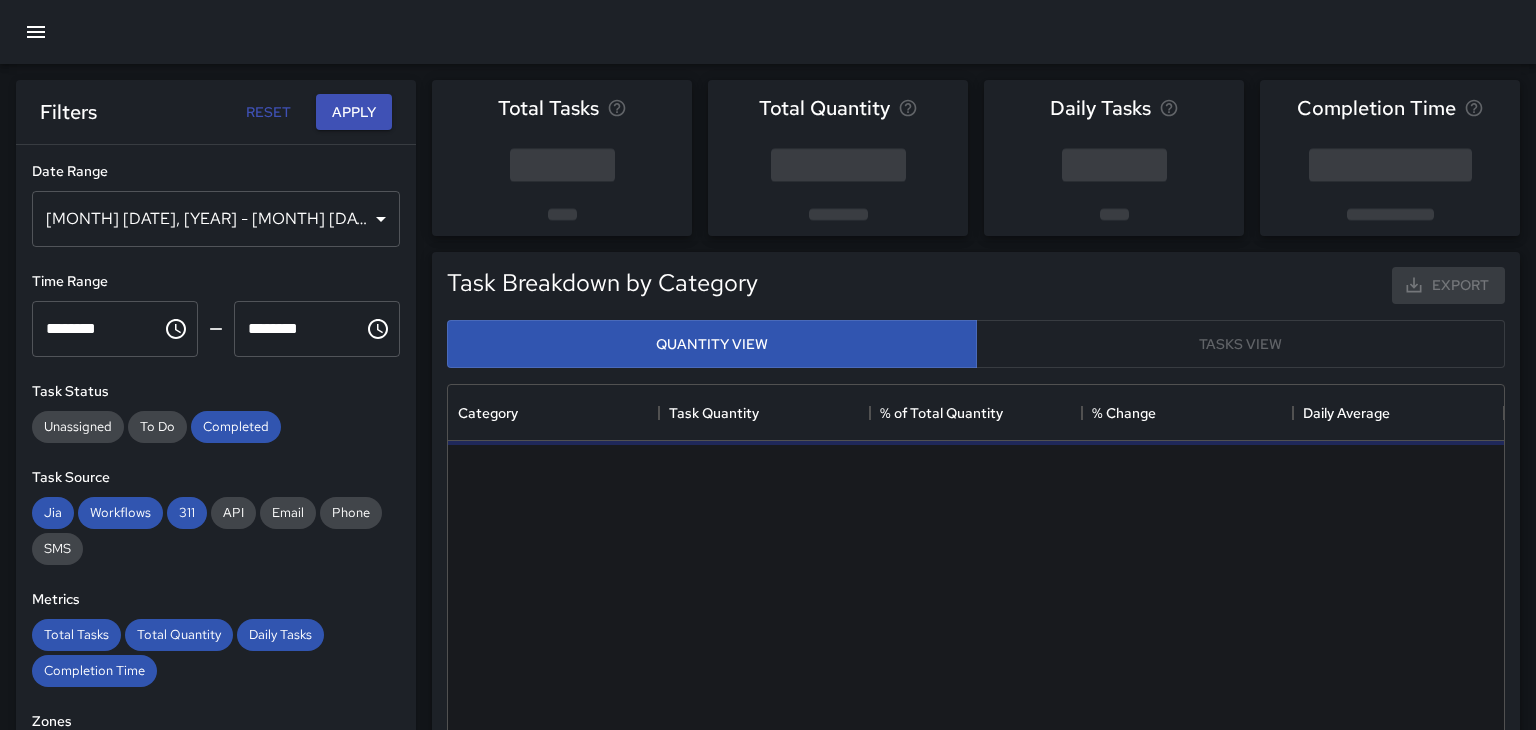 scroll, scrollTop: 0, scrollLeft: 0, axis: both 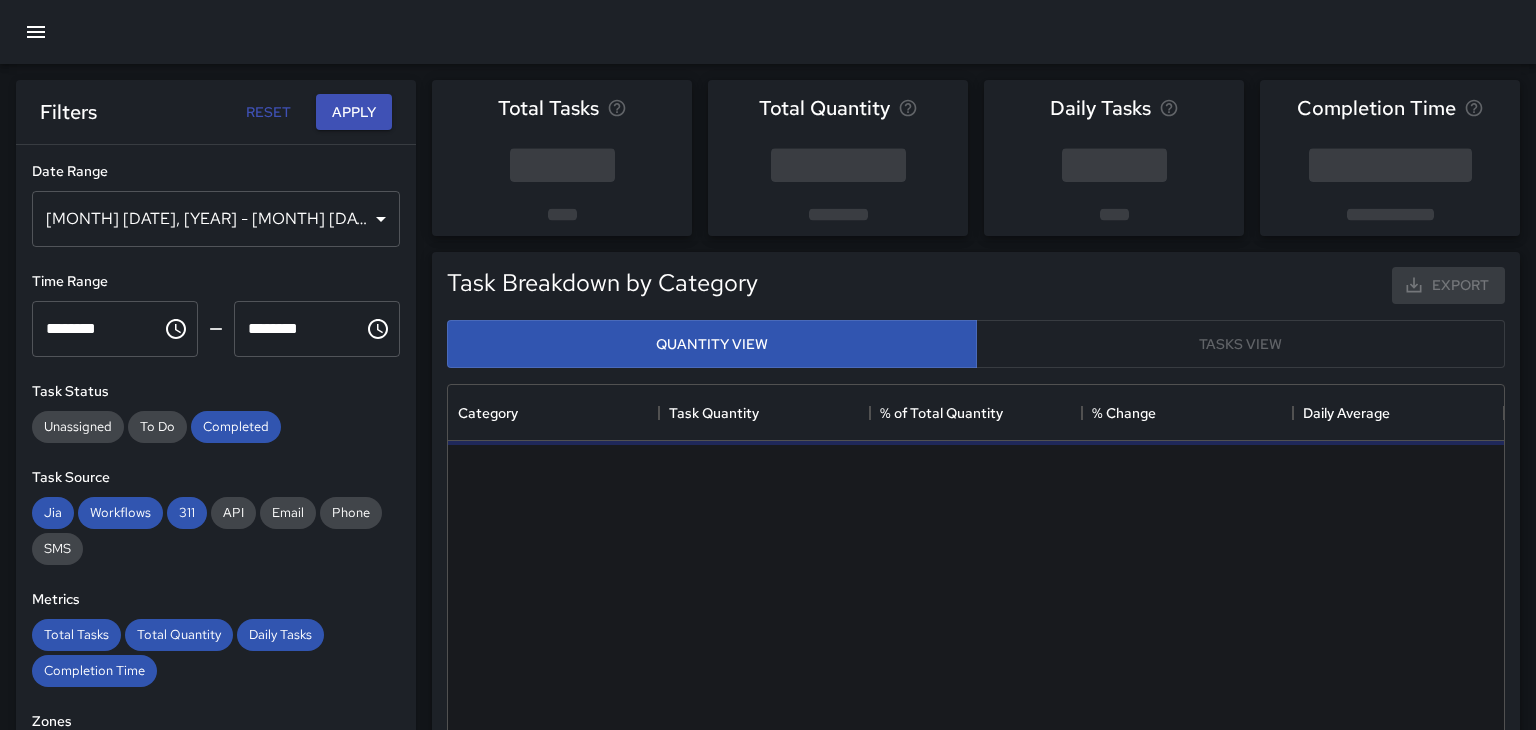 click at bounding box center (36, 32) 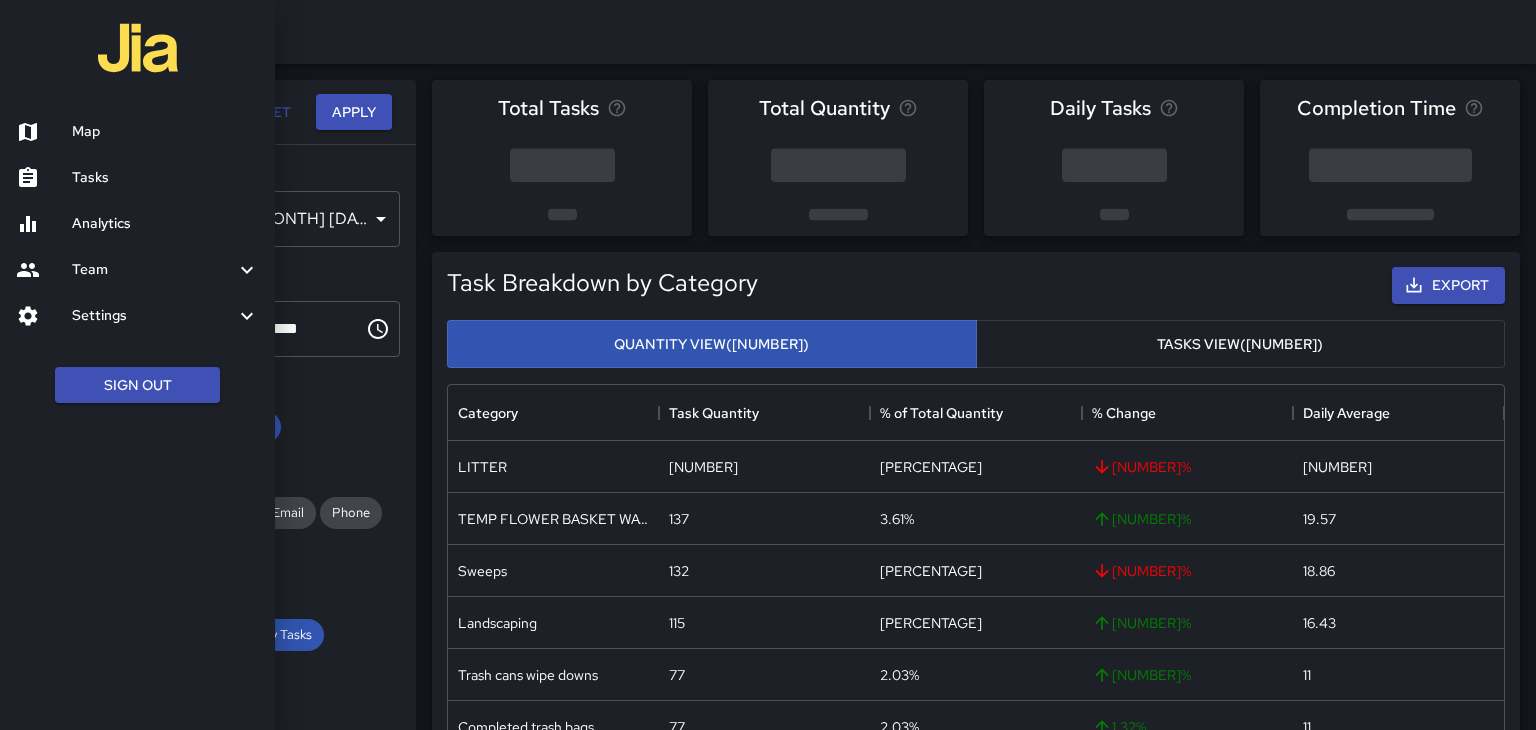 click on "Team" at bounding box center [153, 270] 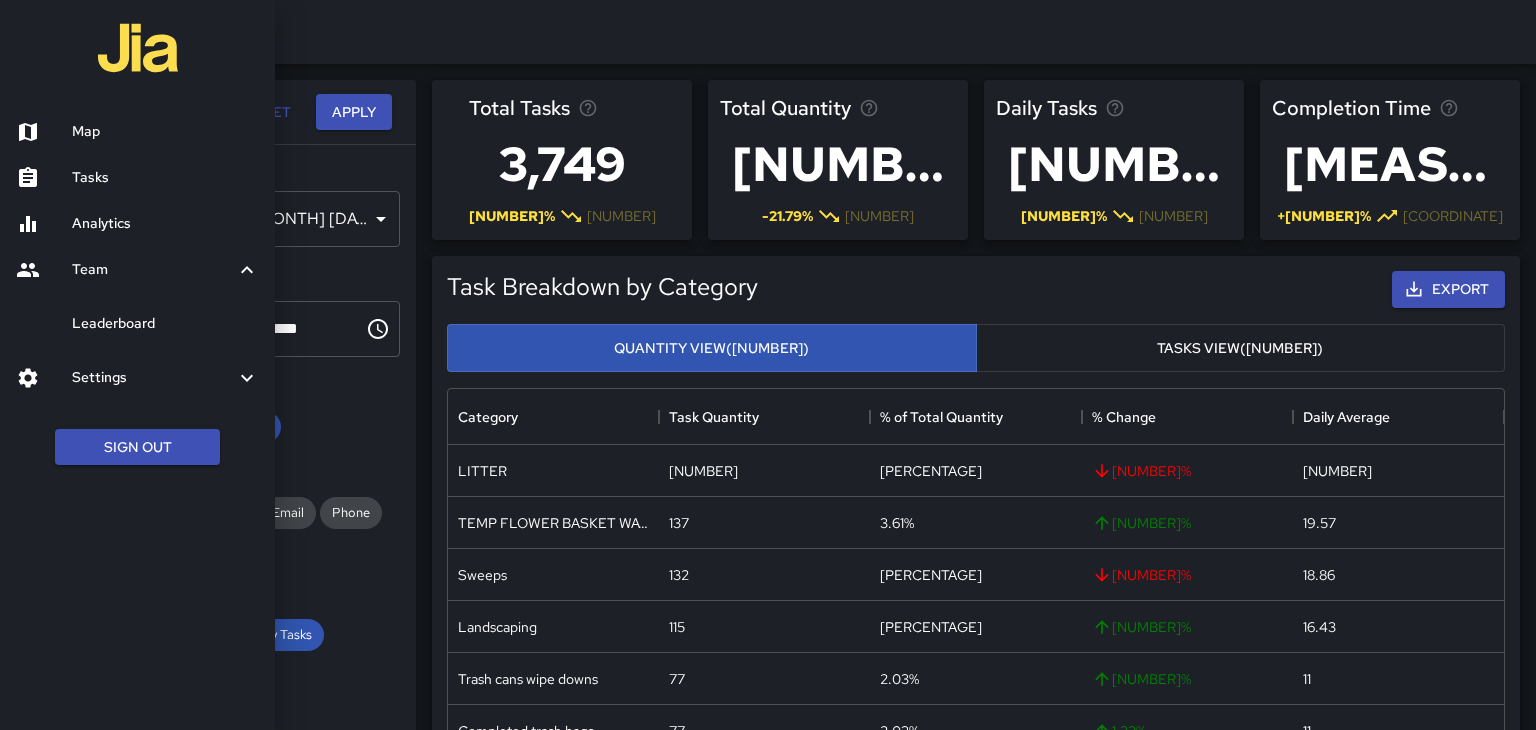 click on "Leaderboard" at bounding box center [165, 324] 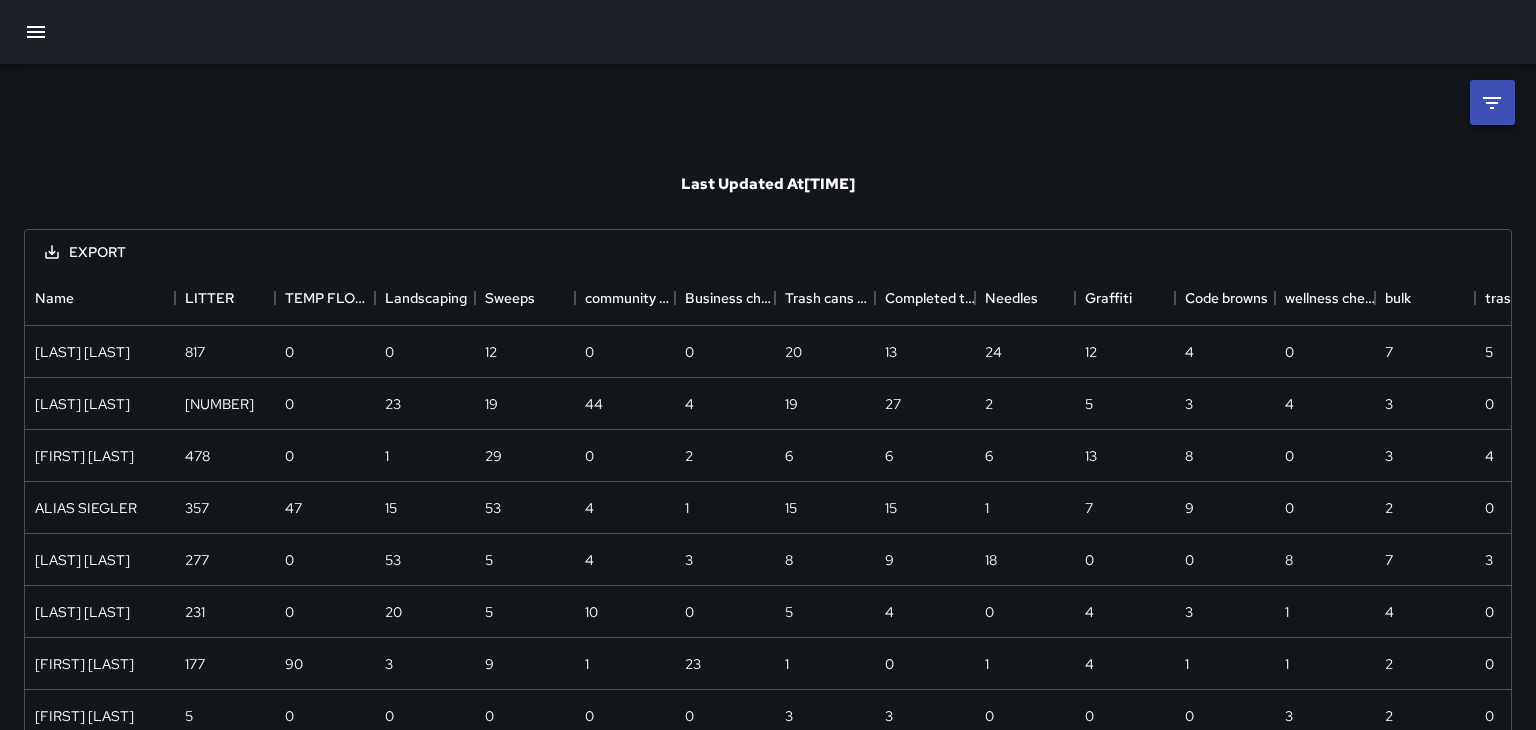 scroll, scrollTop: 0, scrollLeft: 0, axis: both 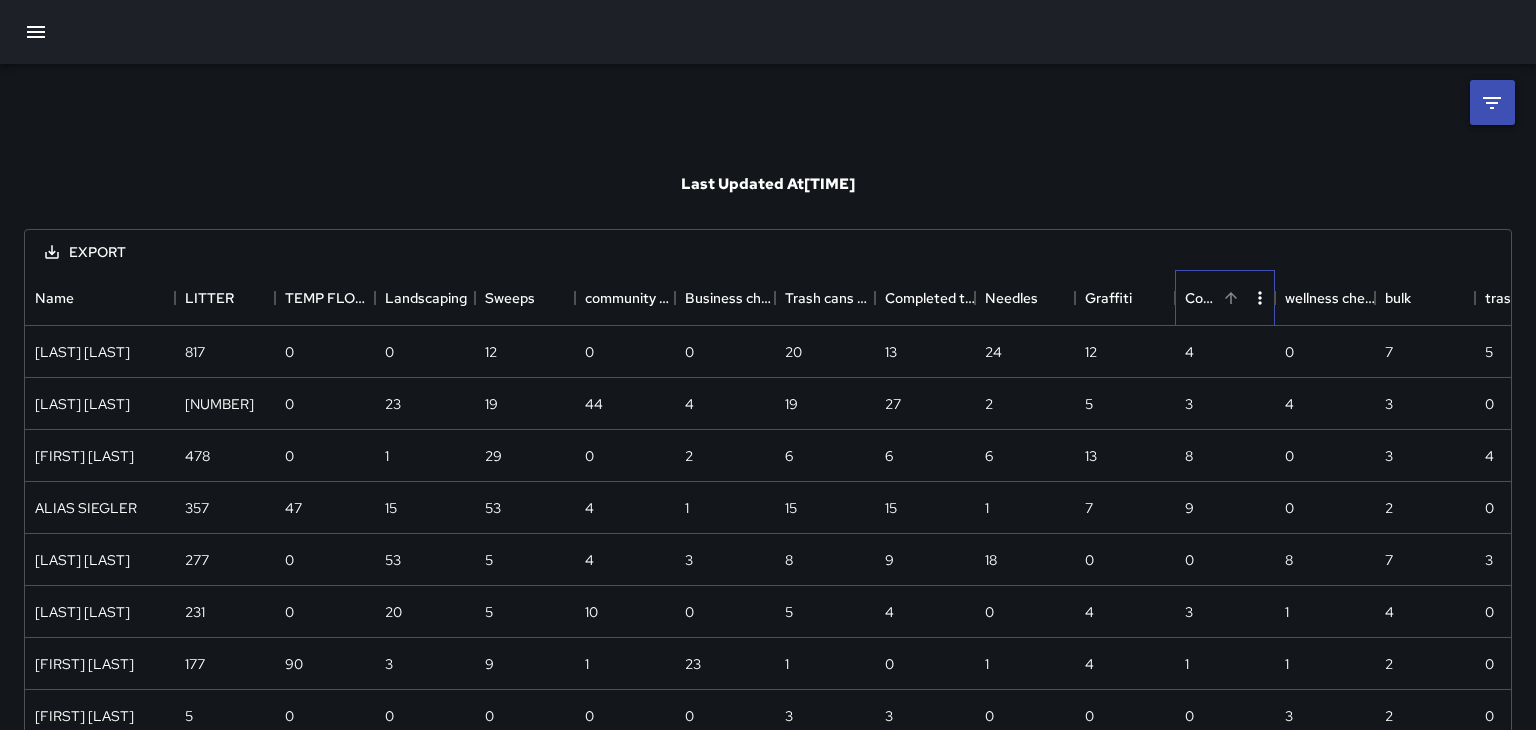 click on "Code browns" at bounding box center (1201, 298) 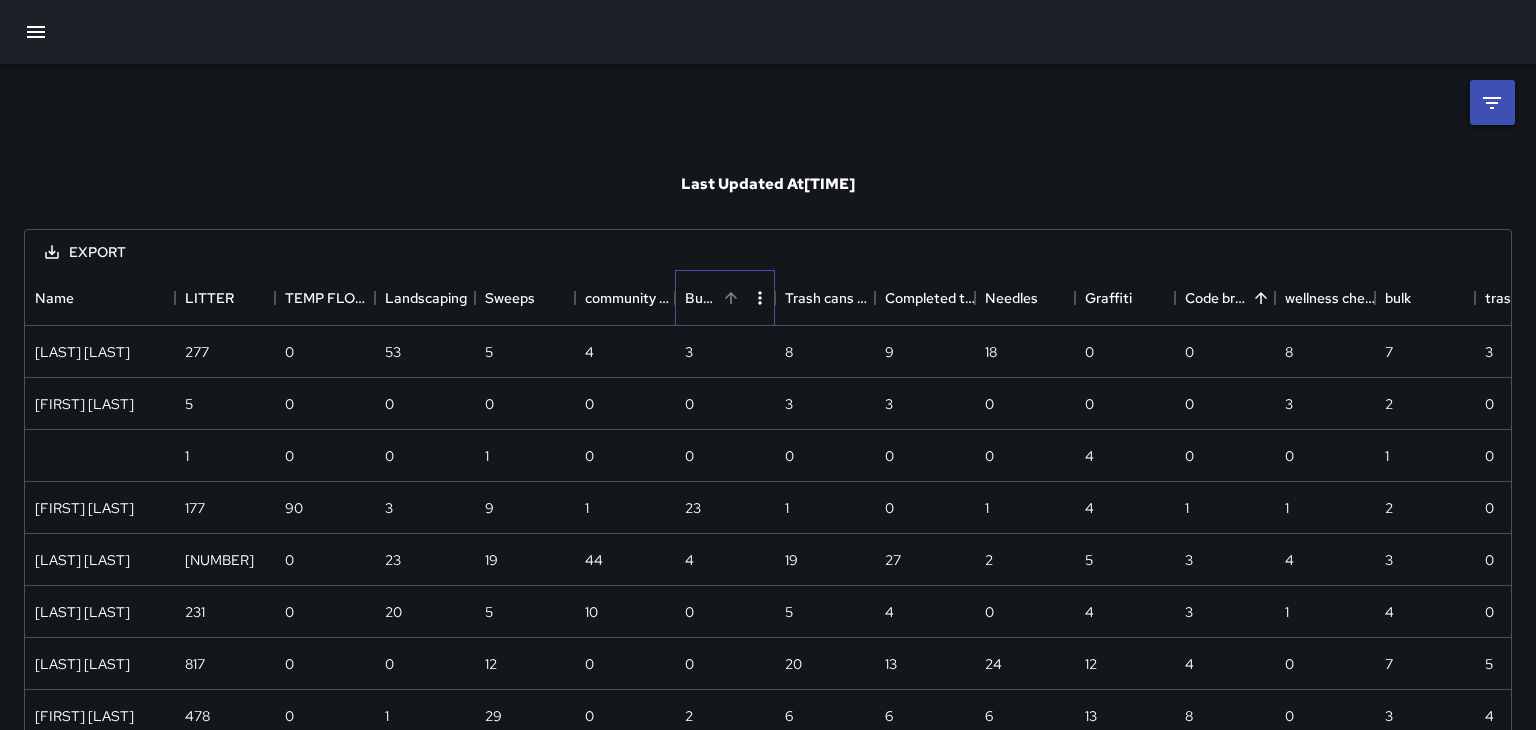 click on "Business check" at bounding box center [715, 298] 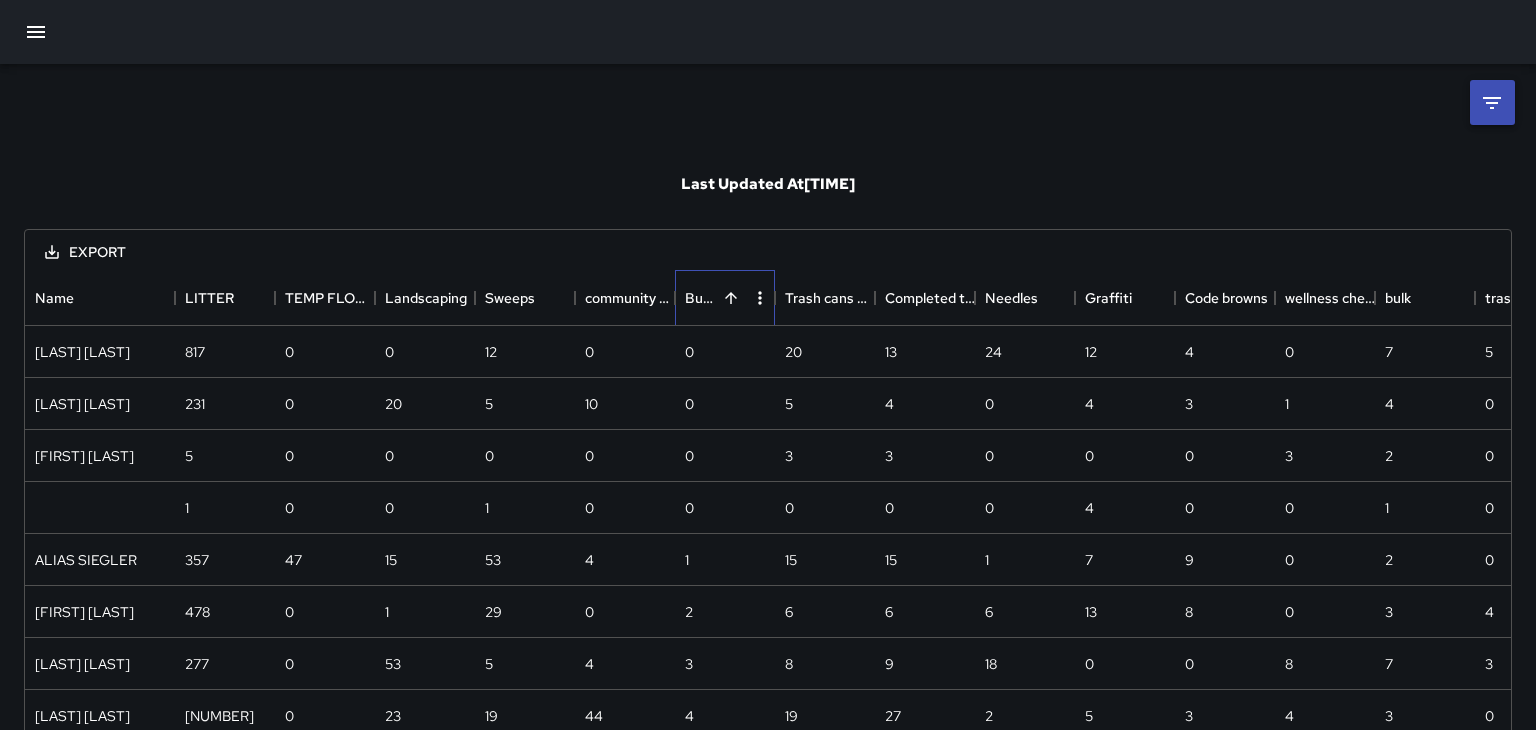 click on "Business check" at bounding box center [701, 298] 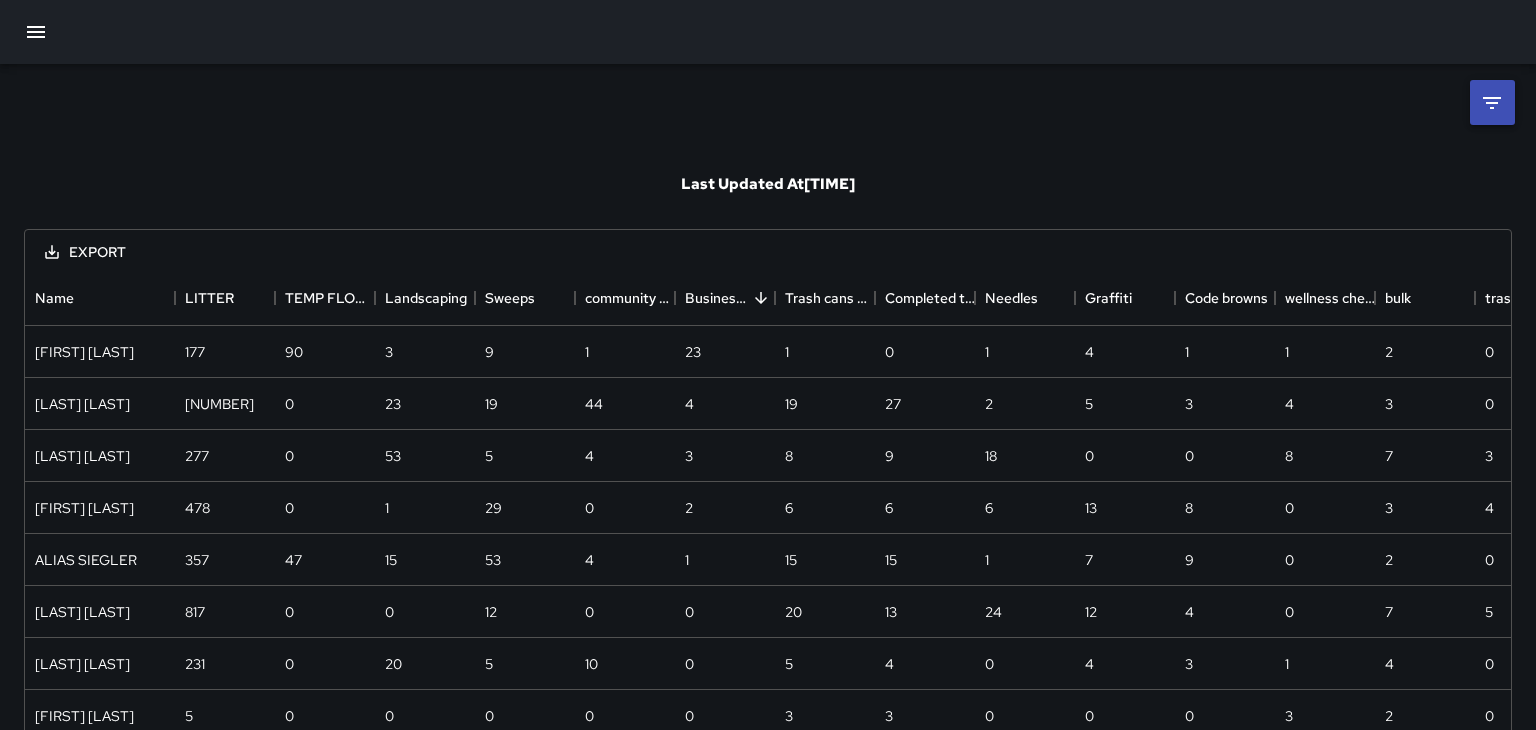click 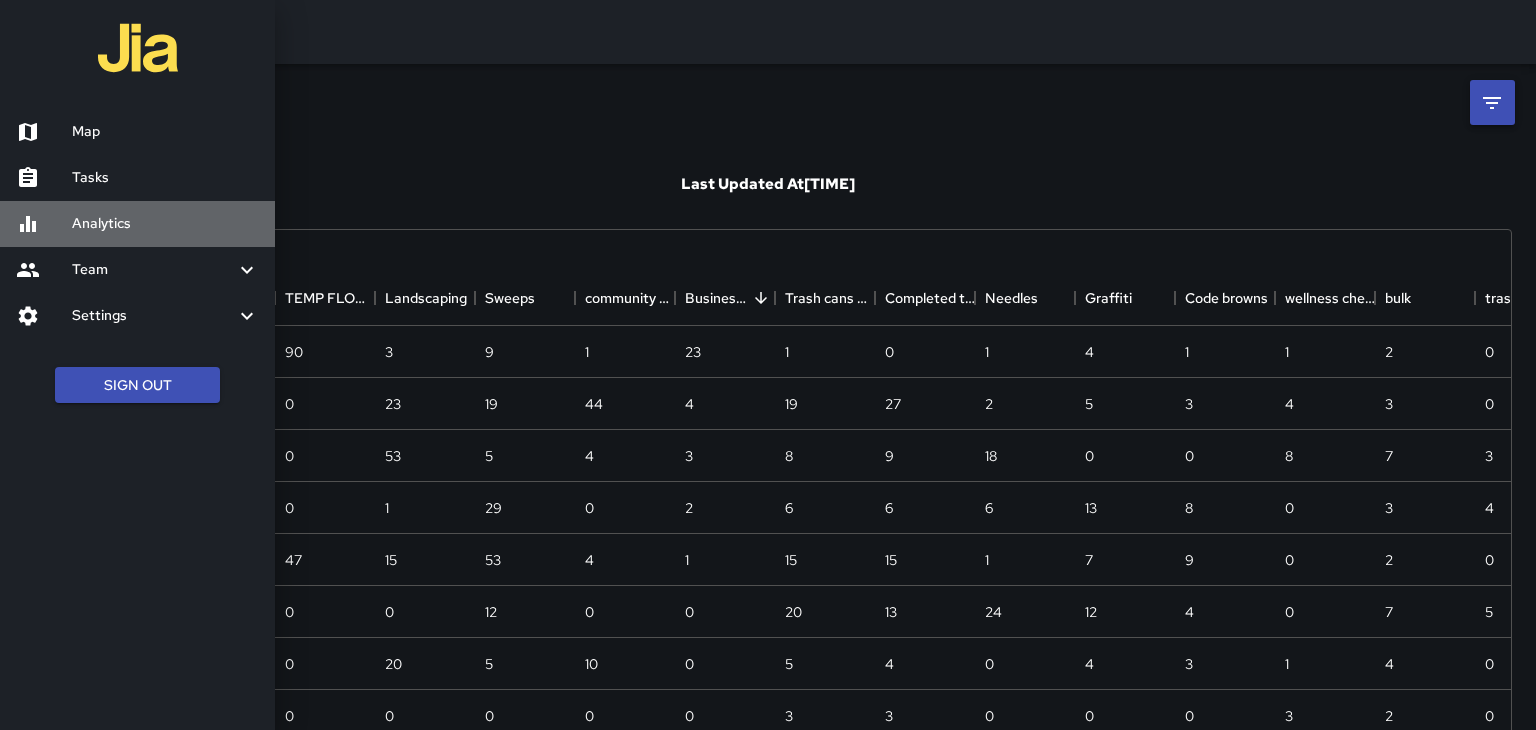 click on "Analytics" at bounding box center [165, 224] 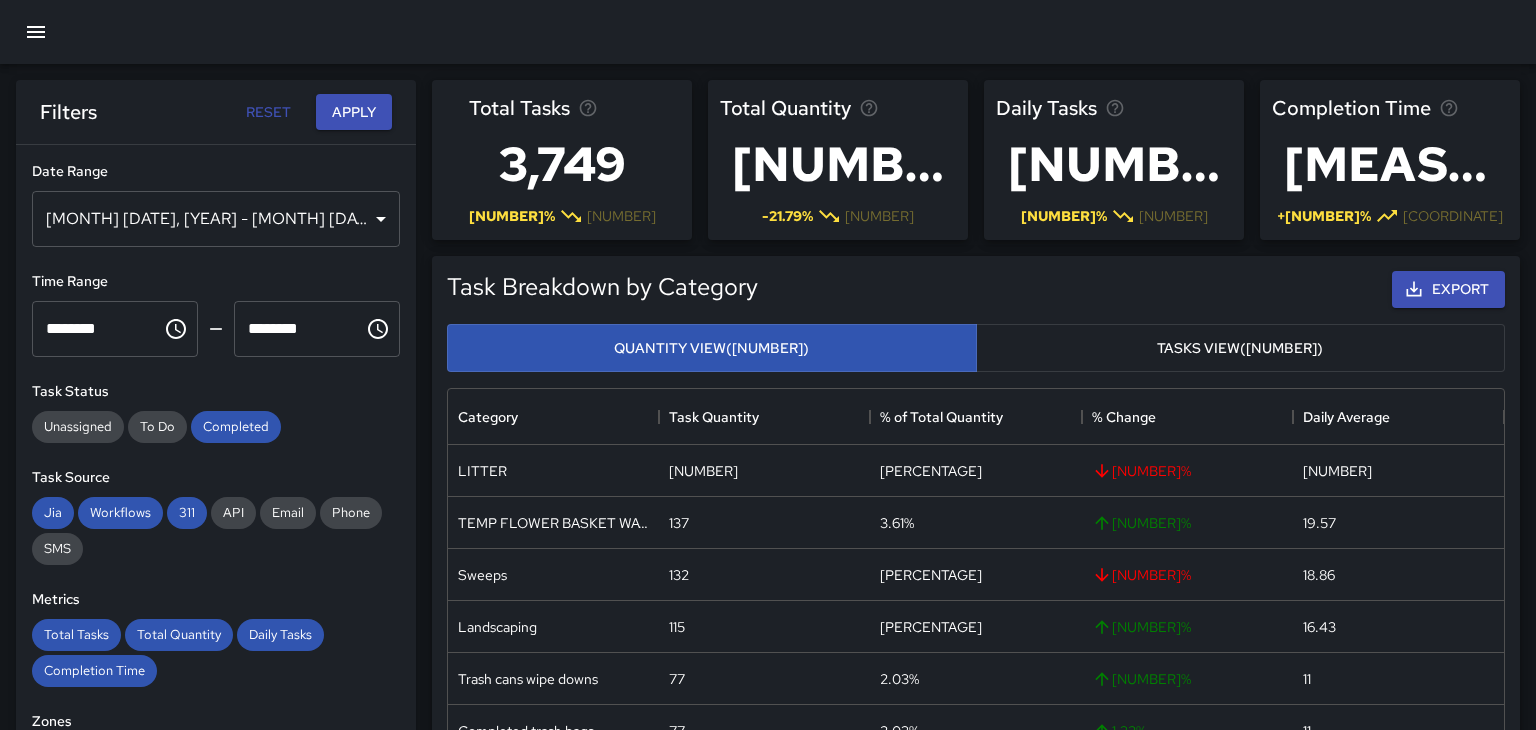 scroll, scrollTop: 0, scrollLeft: 0, axis: both 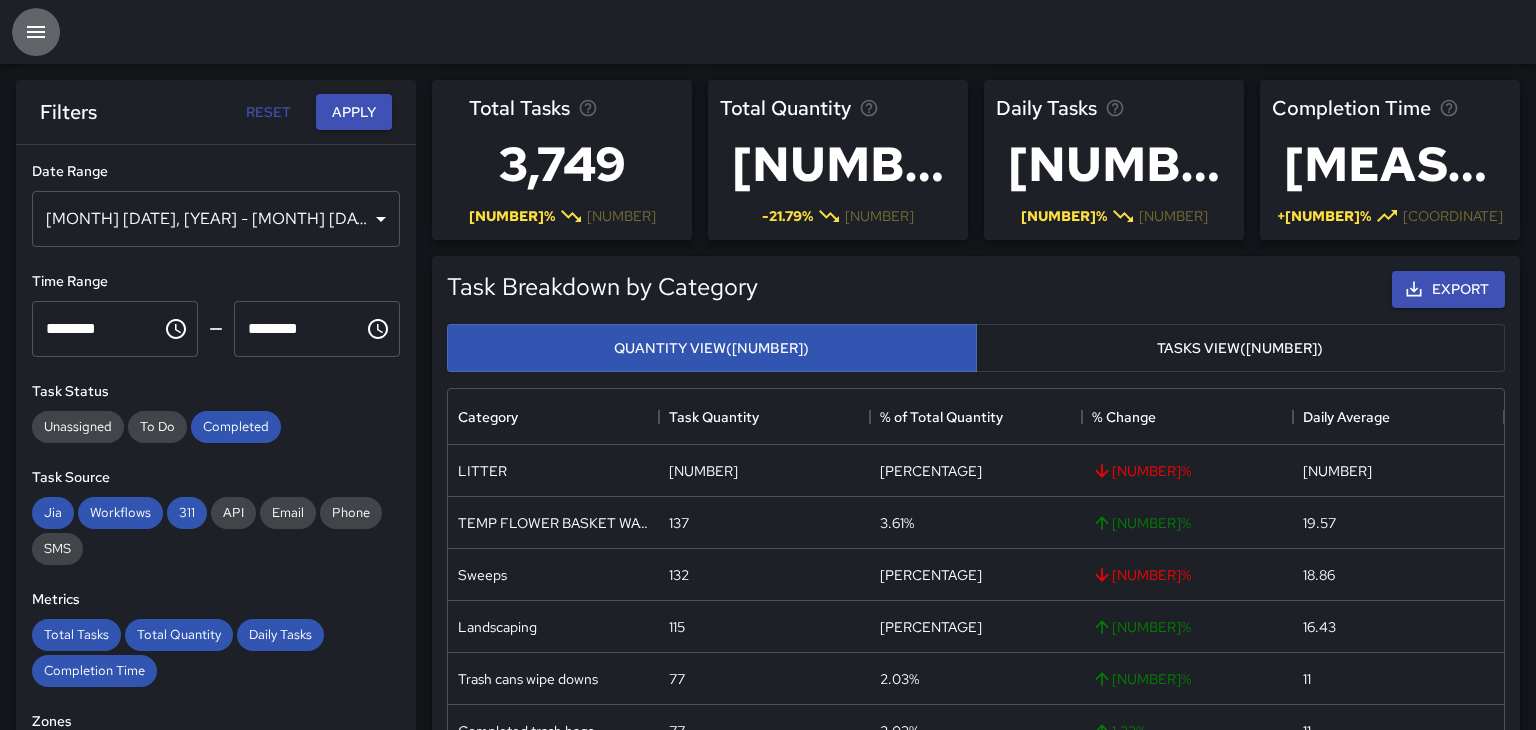 click 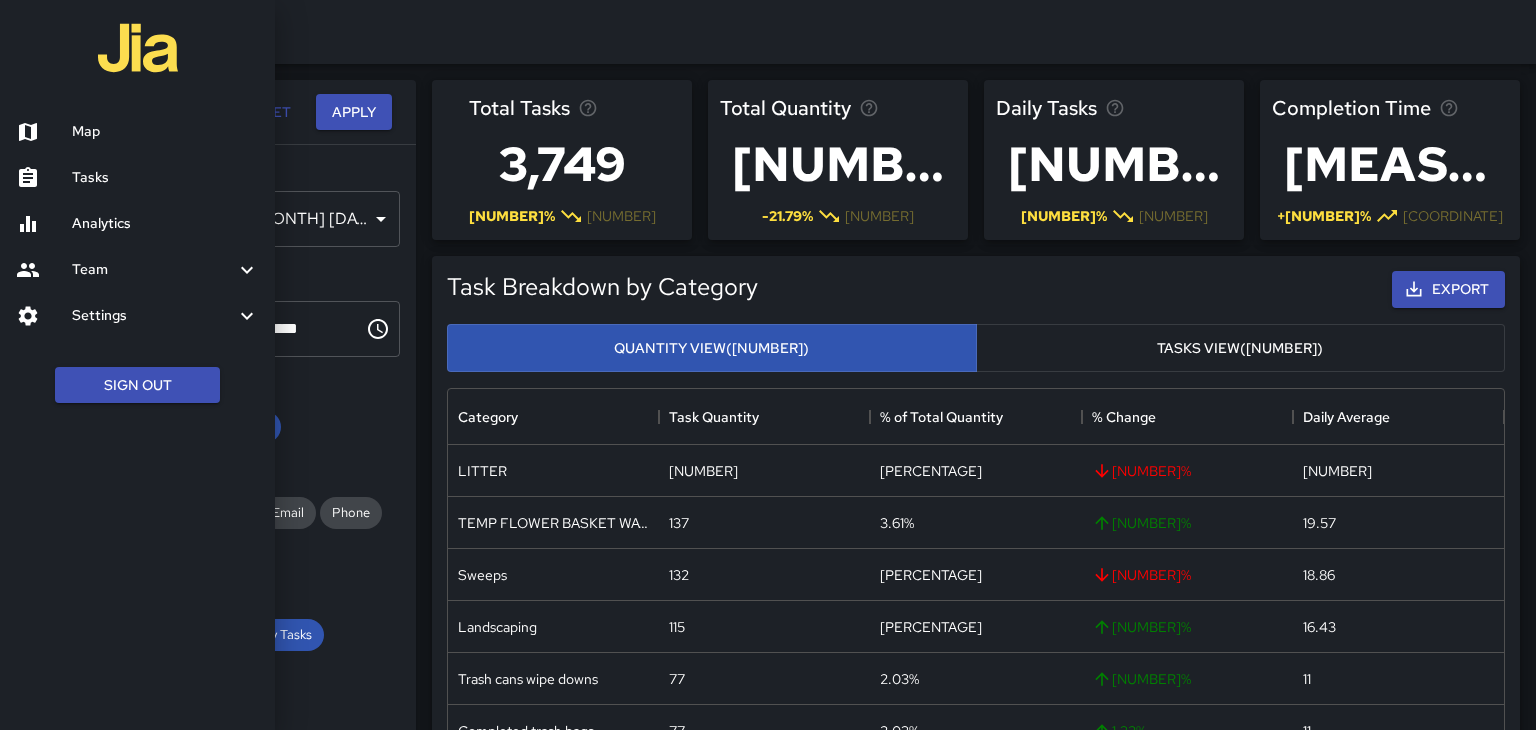 click on "Tasks" at bounding box center (165, 178) 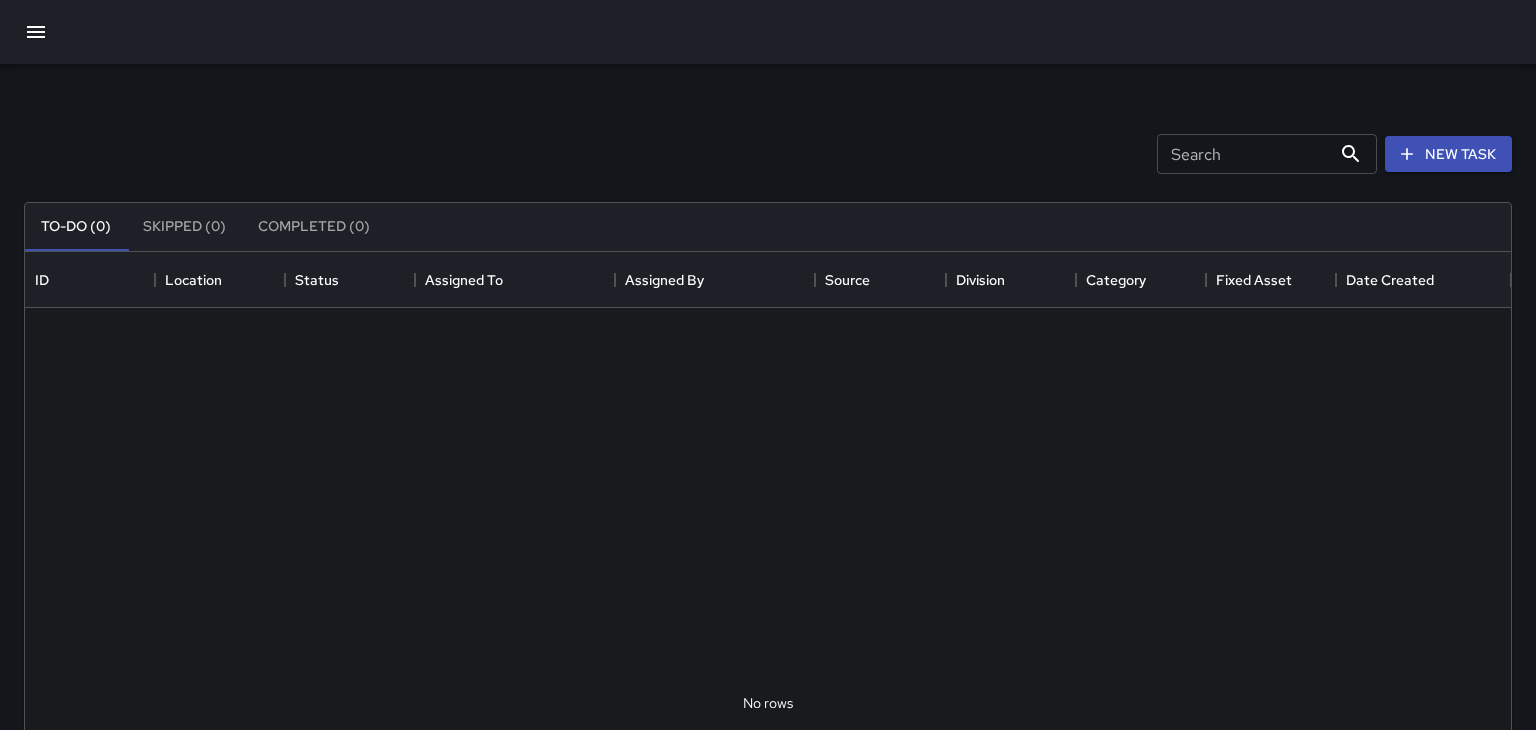 scroll, scrollTop: 0, scrollLeft: 0, axis: both 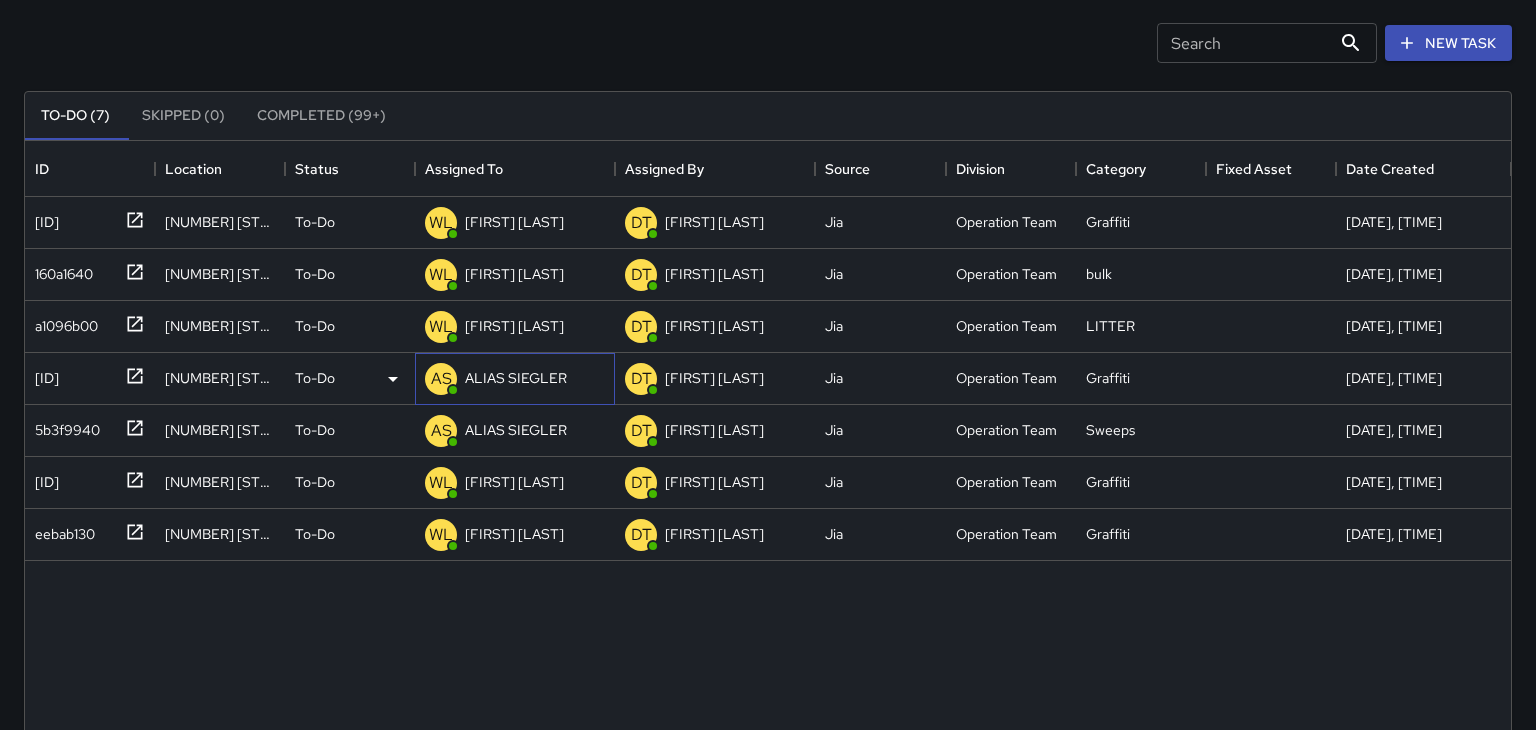 click on "[INITIAL] [ALIAS] [LAST]" at bounding box center (496, 379) 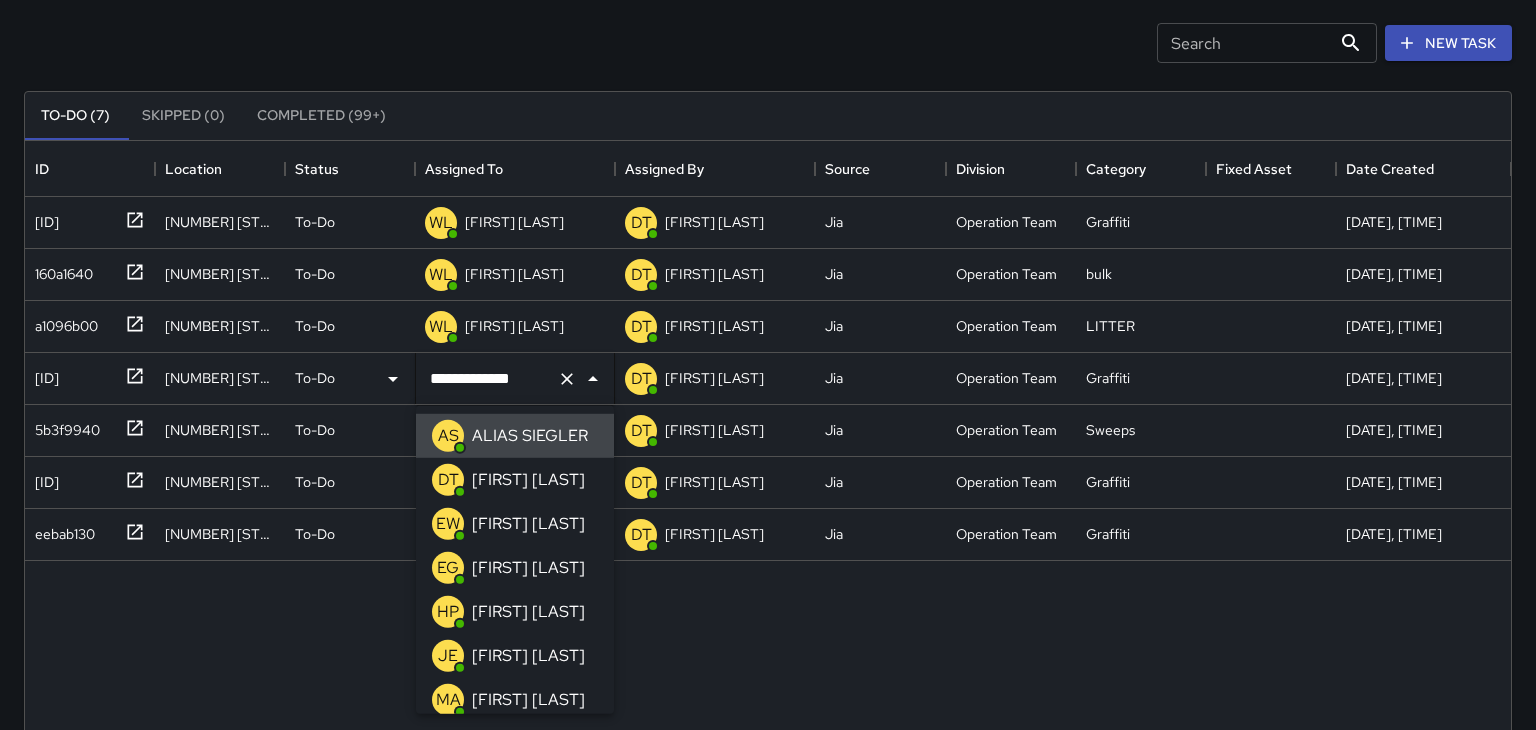 click on "**********" at bounding box center [768, 592] 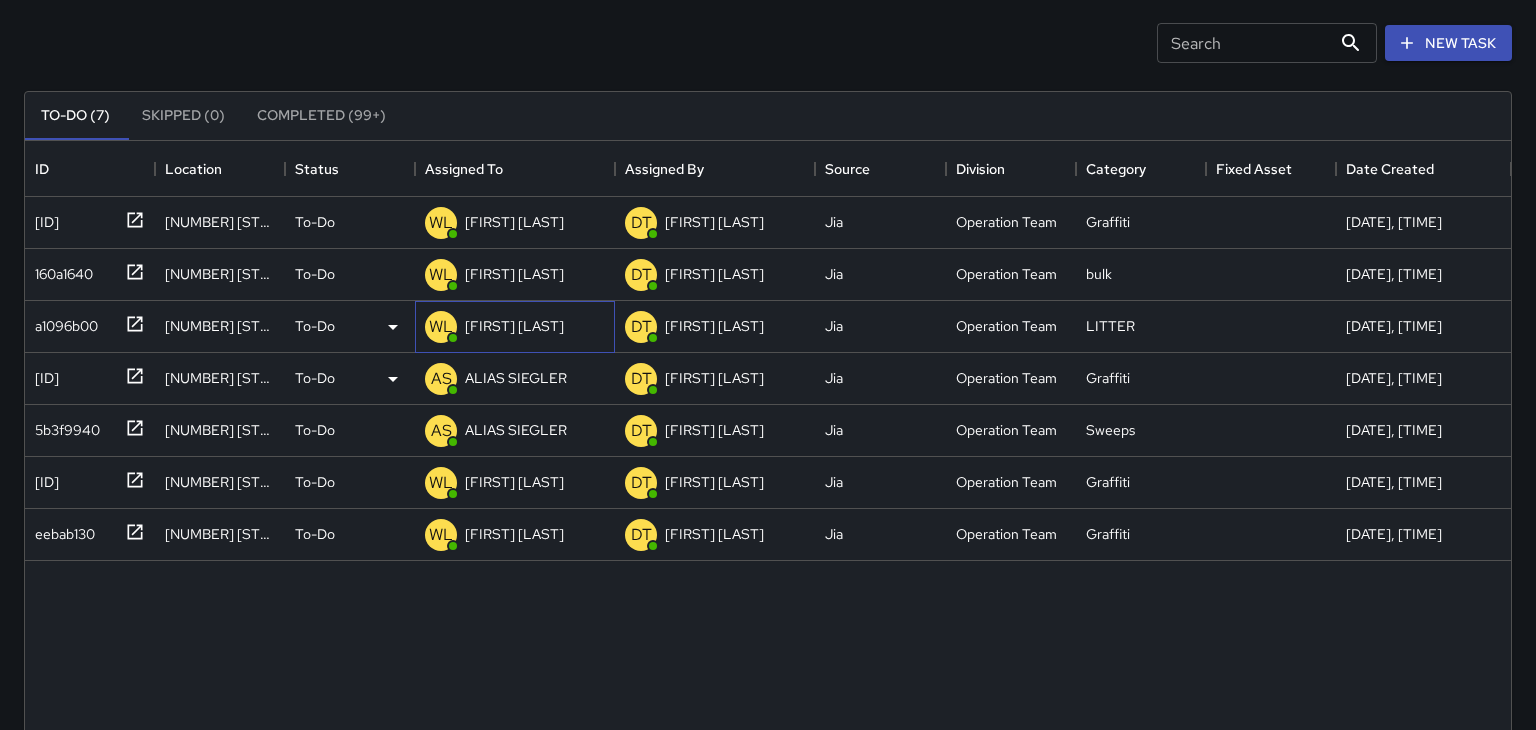 click on "[FIRST]  [LAST]" at bounding box center [514, 326] 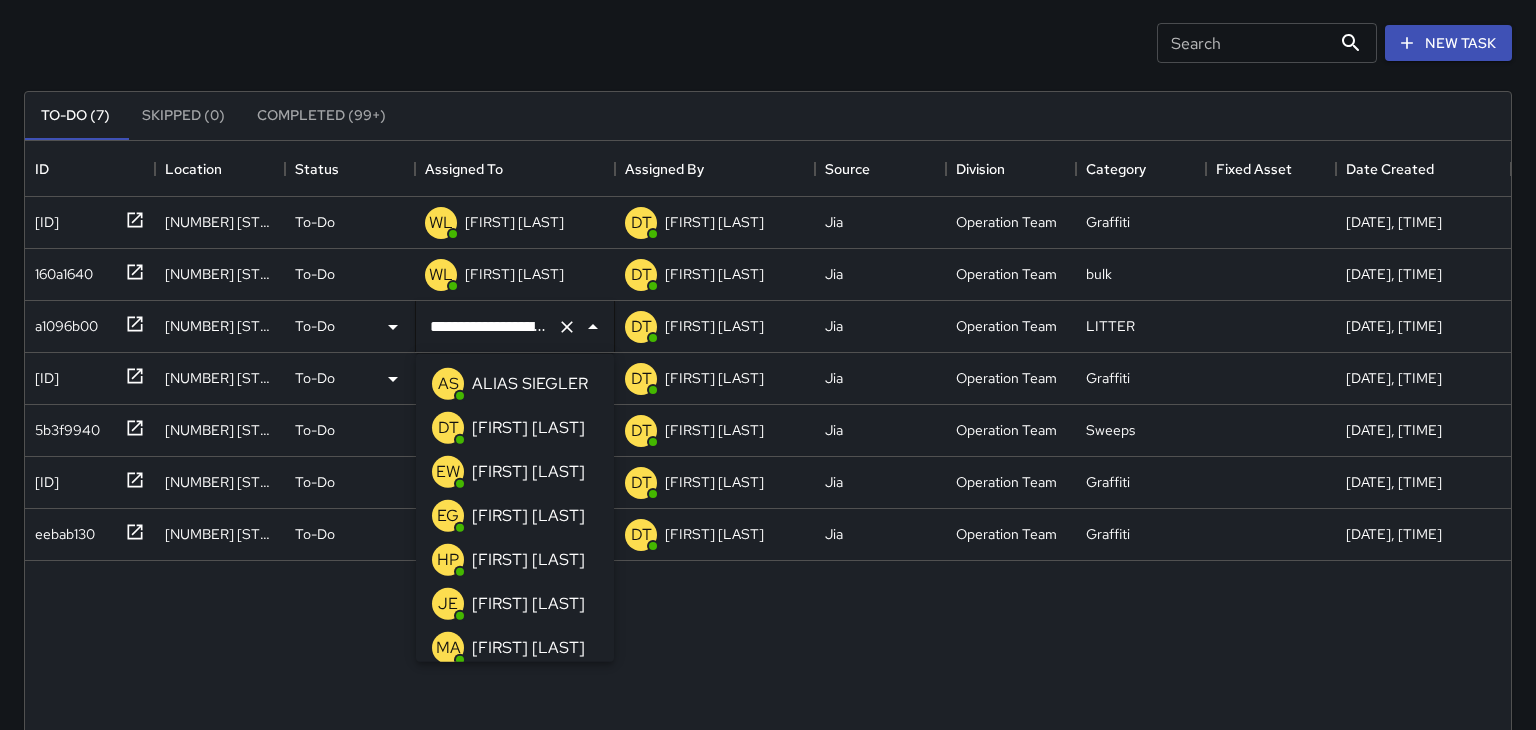 scroll, scrollTop: 96, scrollLeft: 0, axis: vertical 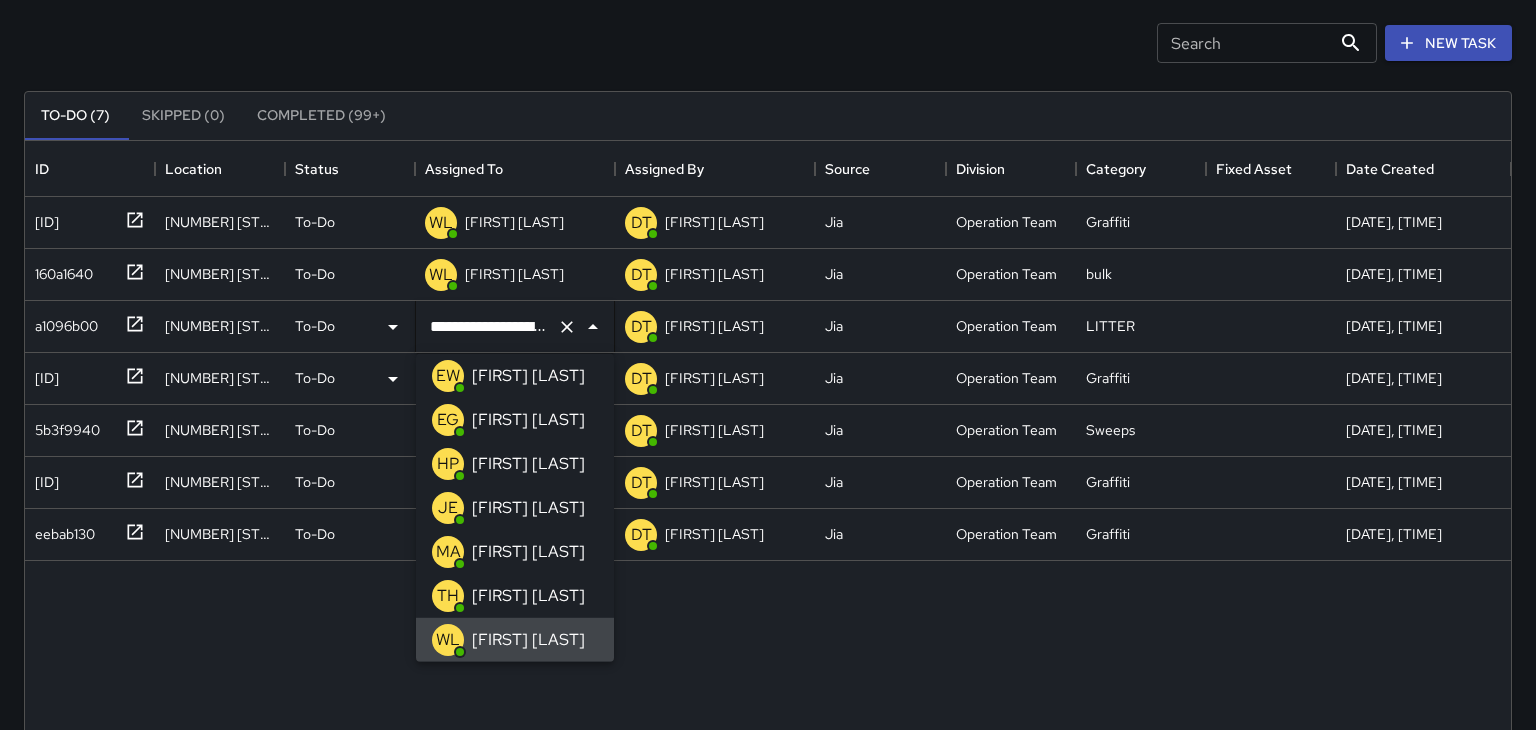 click on "**********" at bounding box center [768, 592] 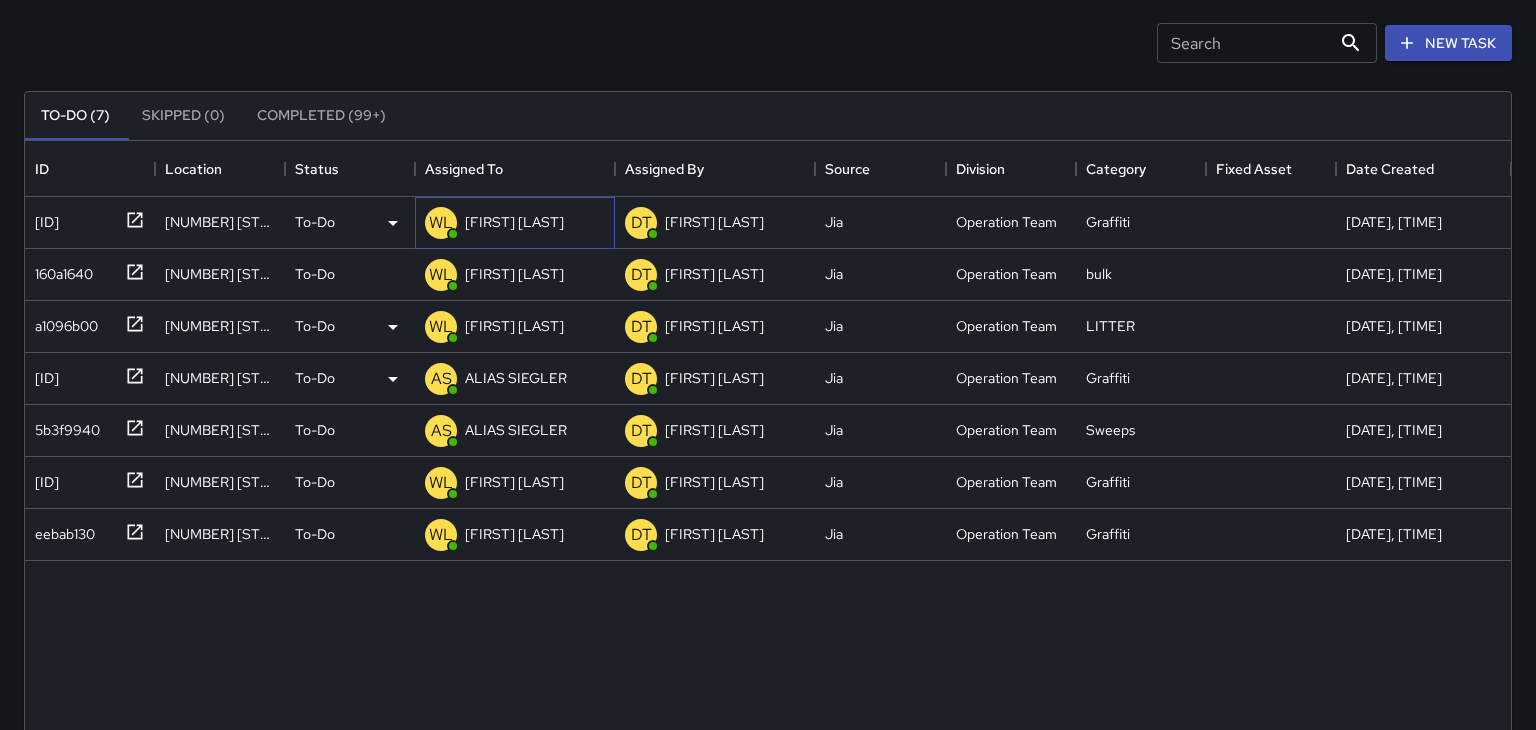 click on "[FIRST]  [LAST]" at bounding box center (514, 222) 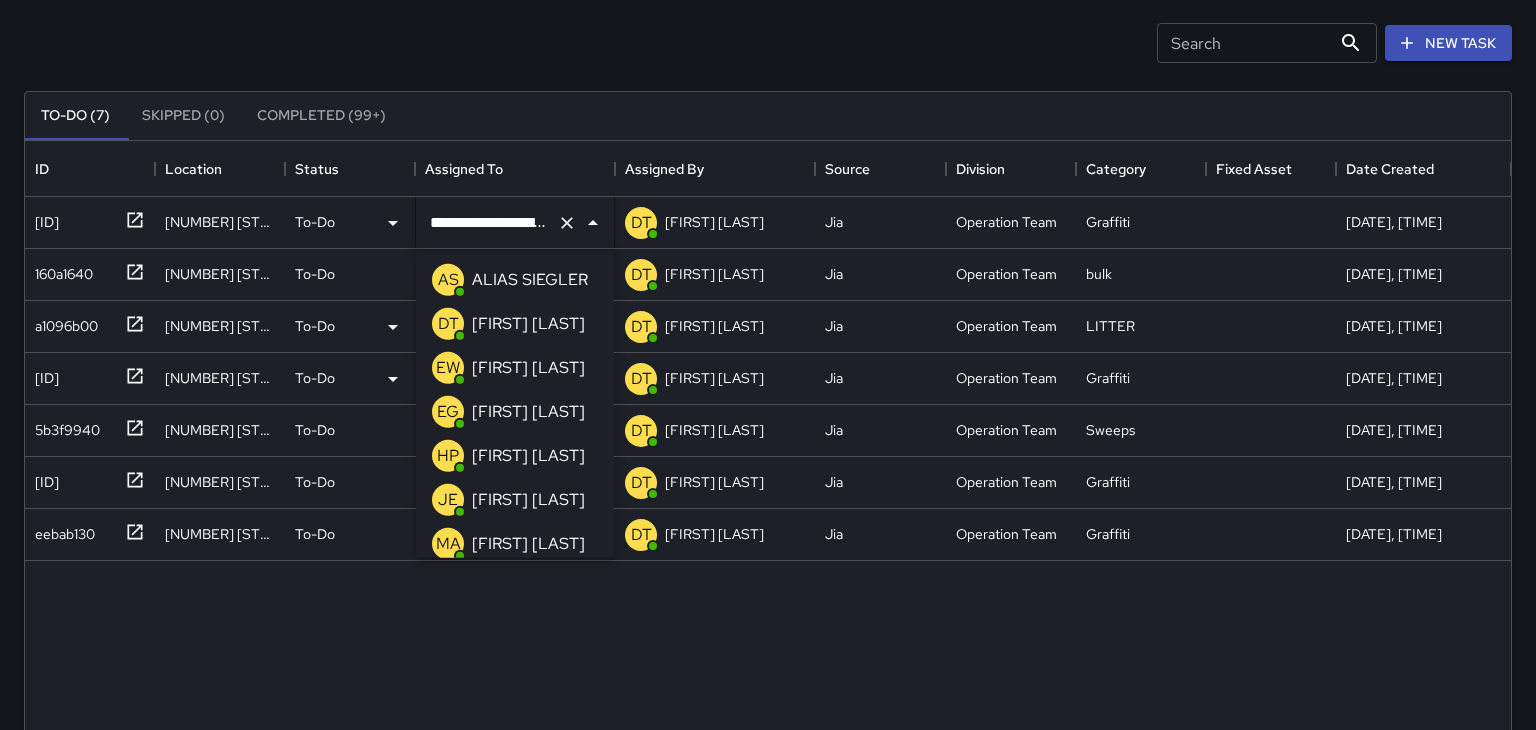 scroll, scrollTop: 96, scrollLeft: 0, axis: vertical 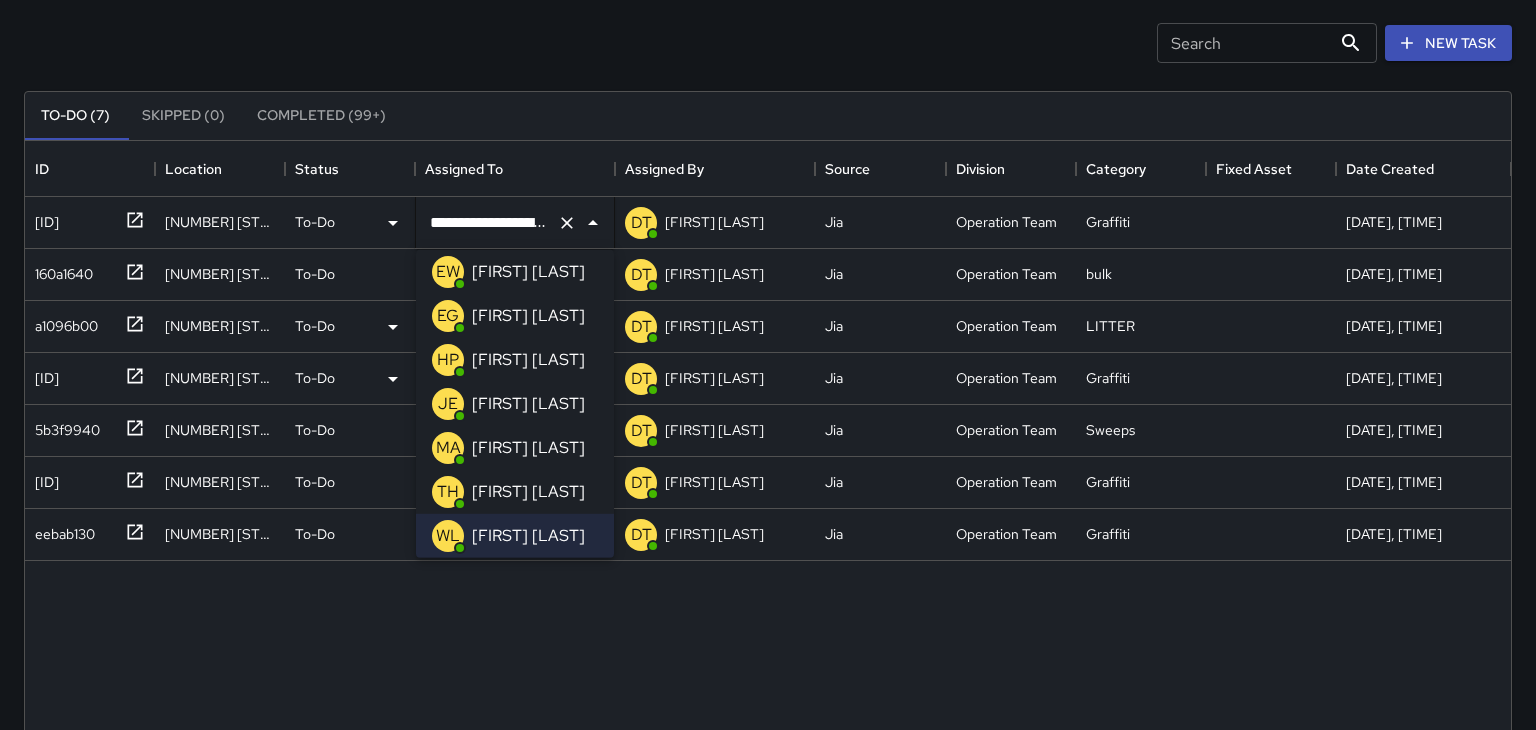 click on "[FIRST] [LAST]" at bounding box center (528, 492) 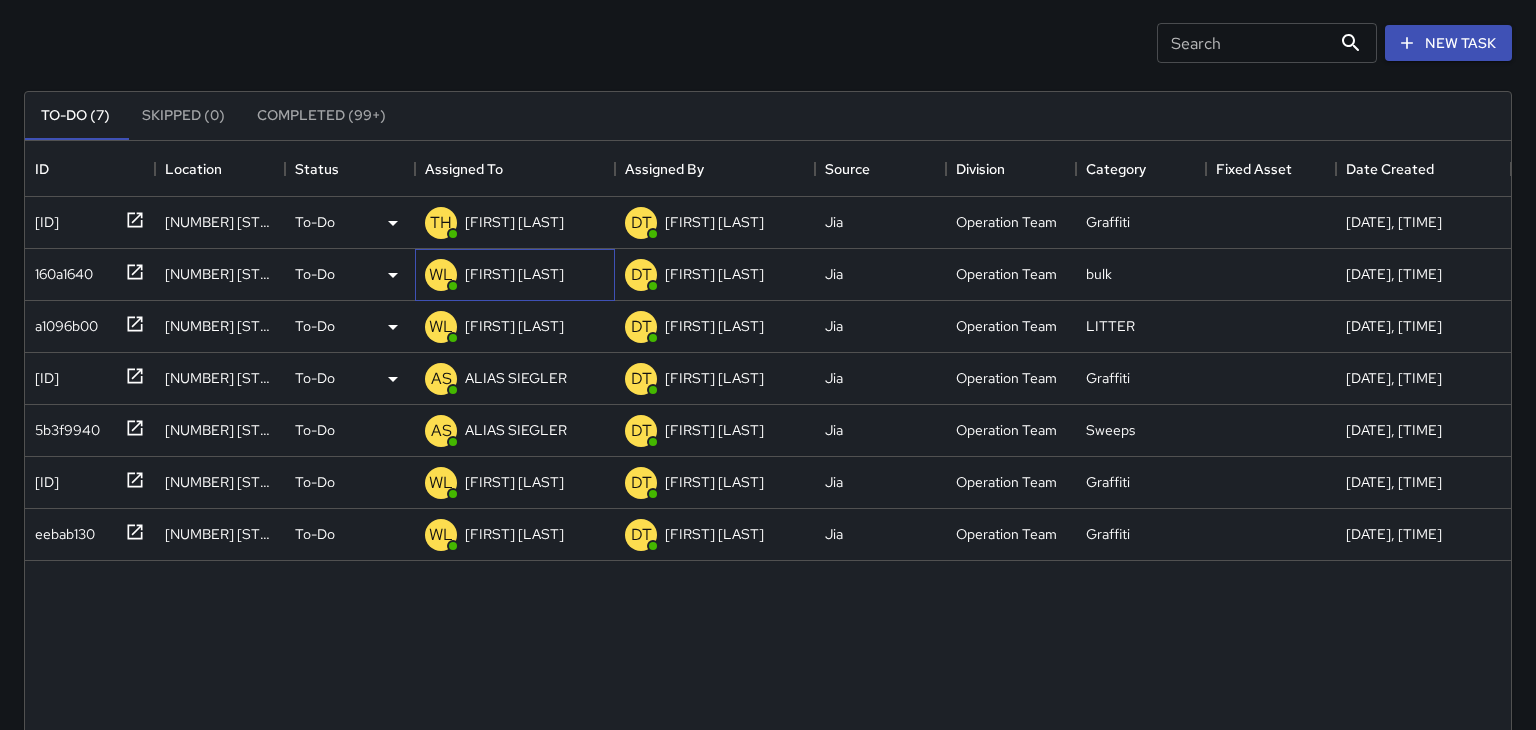 click on "[FIRST]  [LAST]" at bounding box center (514, 274) 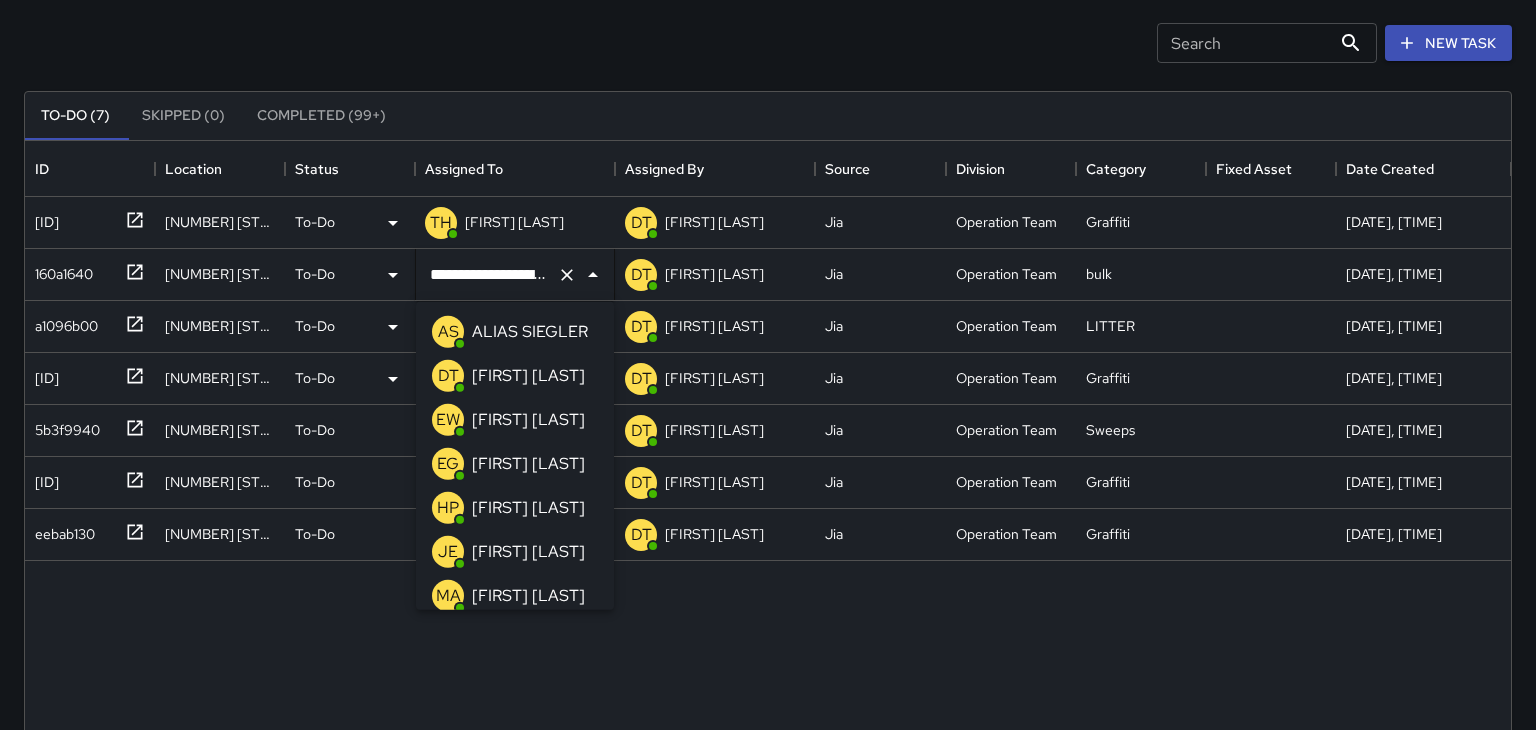 scroll, scrollTop: 96, scrollLeft: 0, axis: vertical 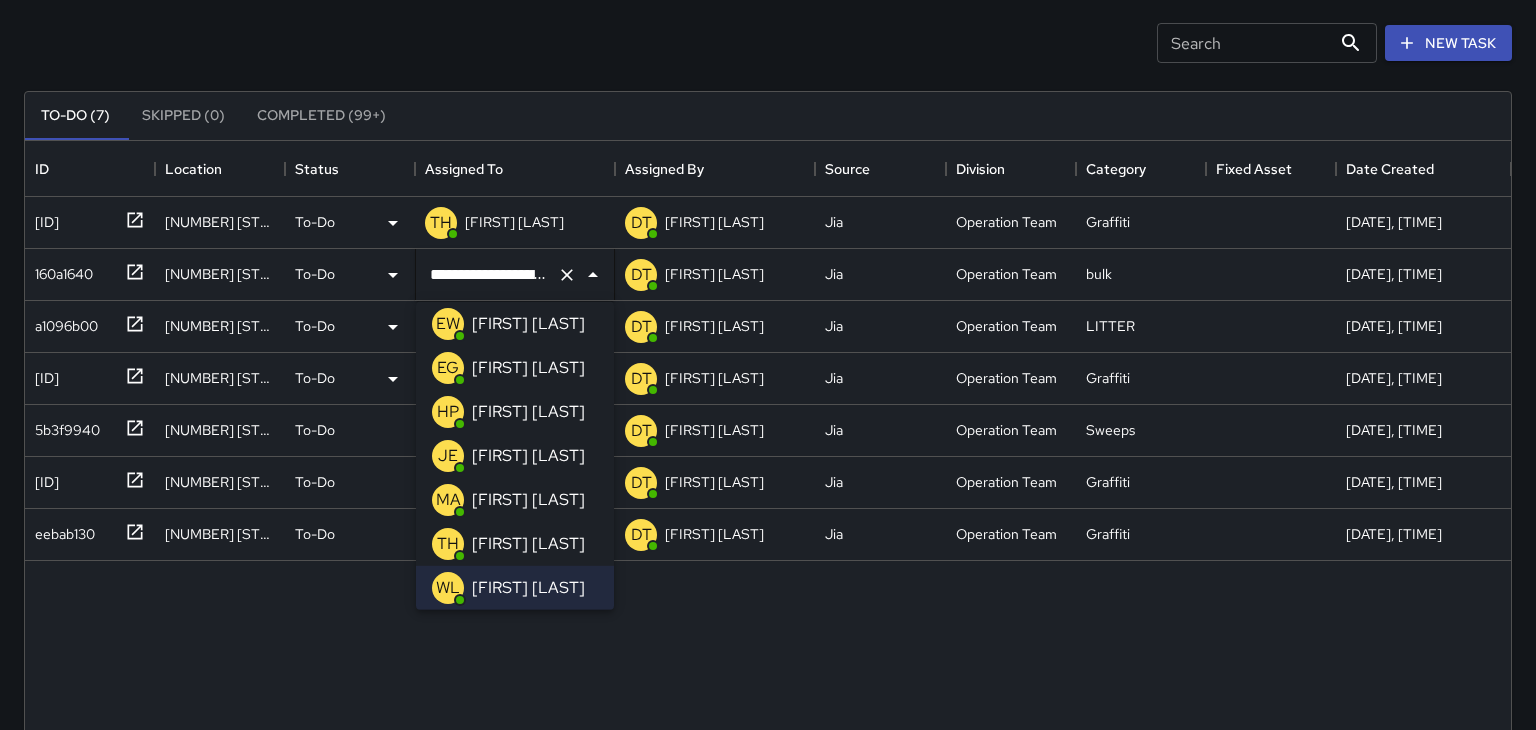 click on "[FIRST] [LAST]" at bounding box center [528, 544] 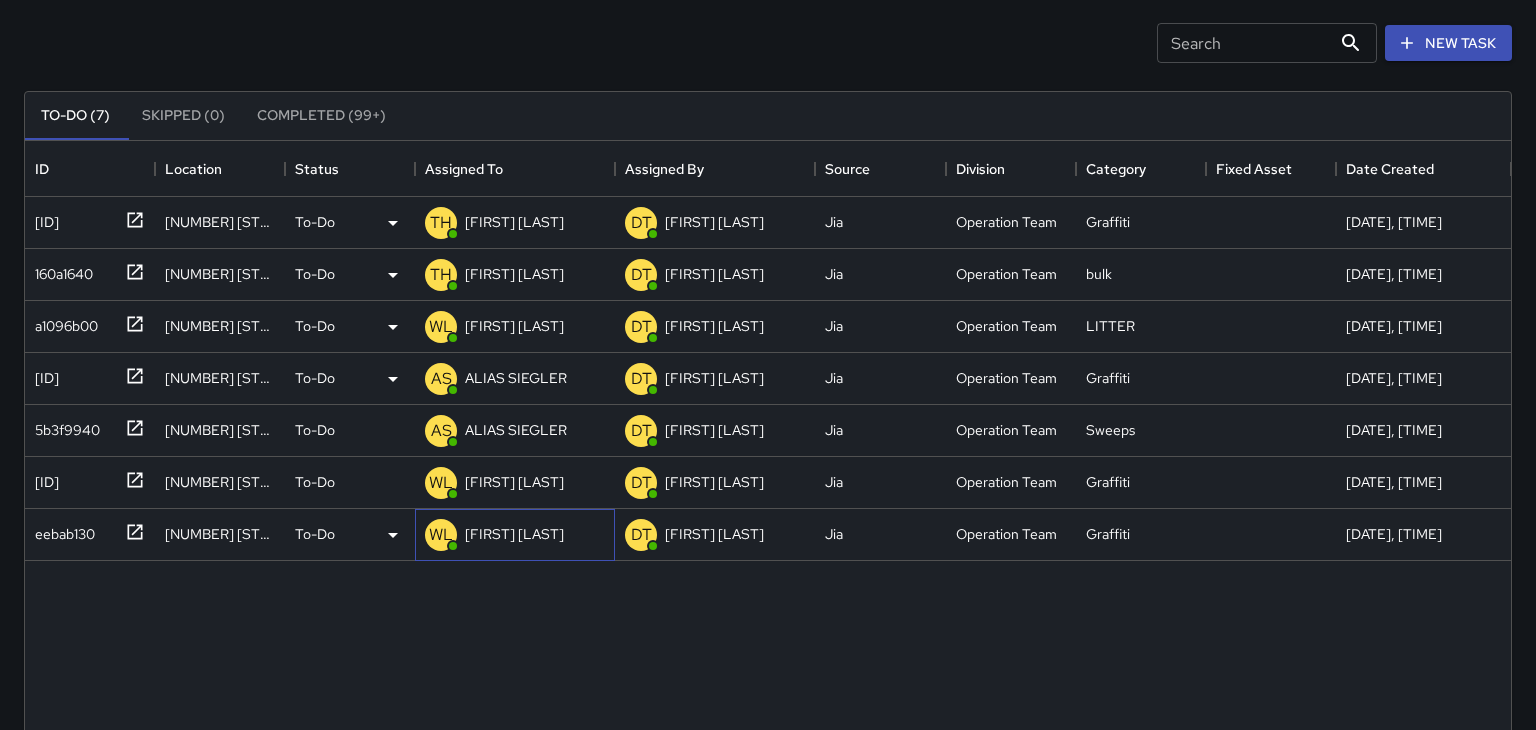 click on "[FIRST]  [LAST]" at bounding box center (514, 534) 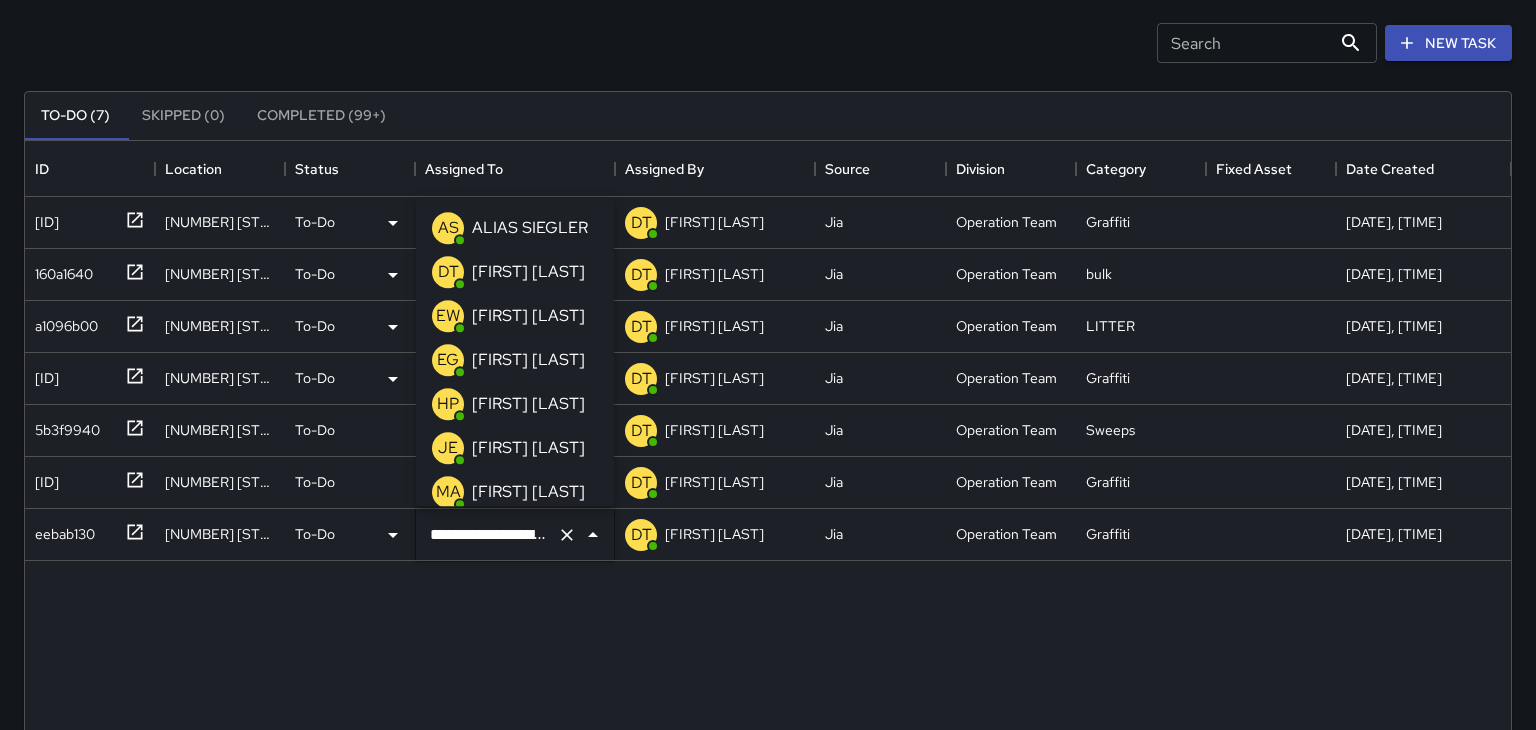 scroll, scrollTop: 96, scrollLeft: 0, axis: vertical 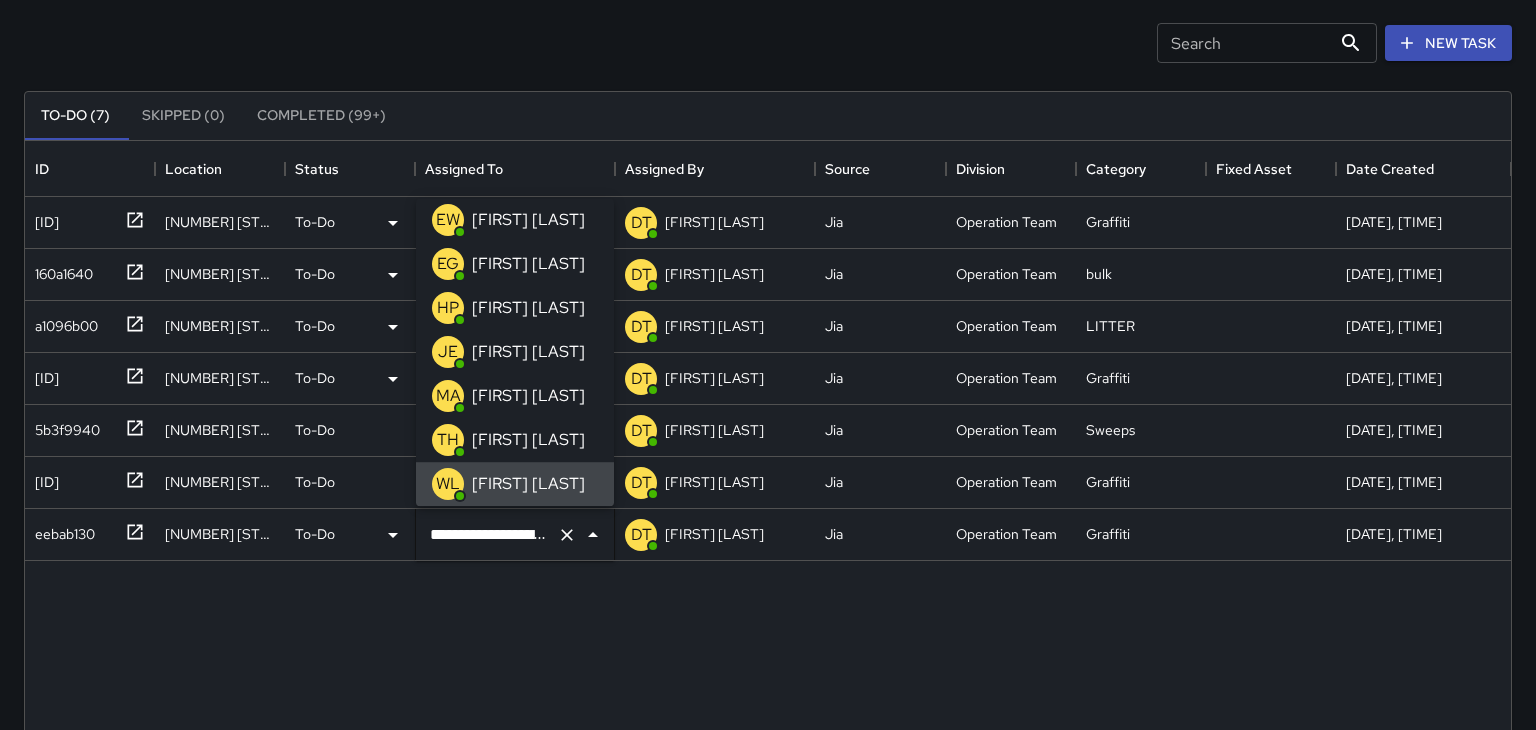 click on "**********" at bounding box center (768, 592) 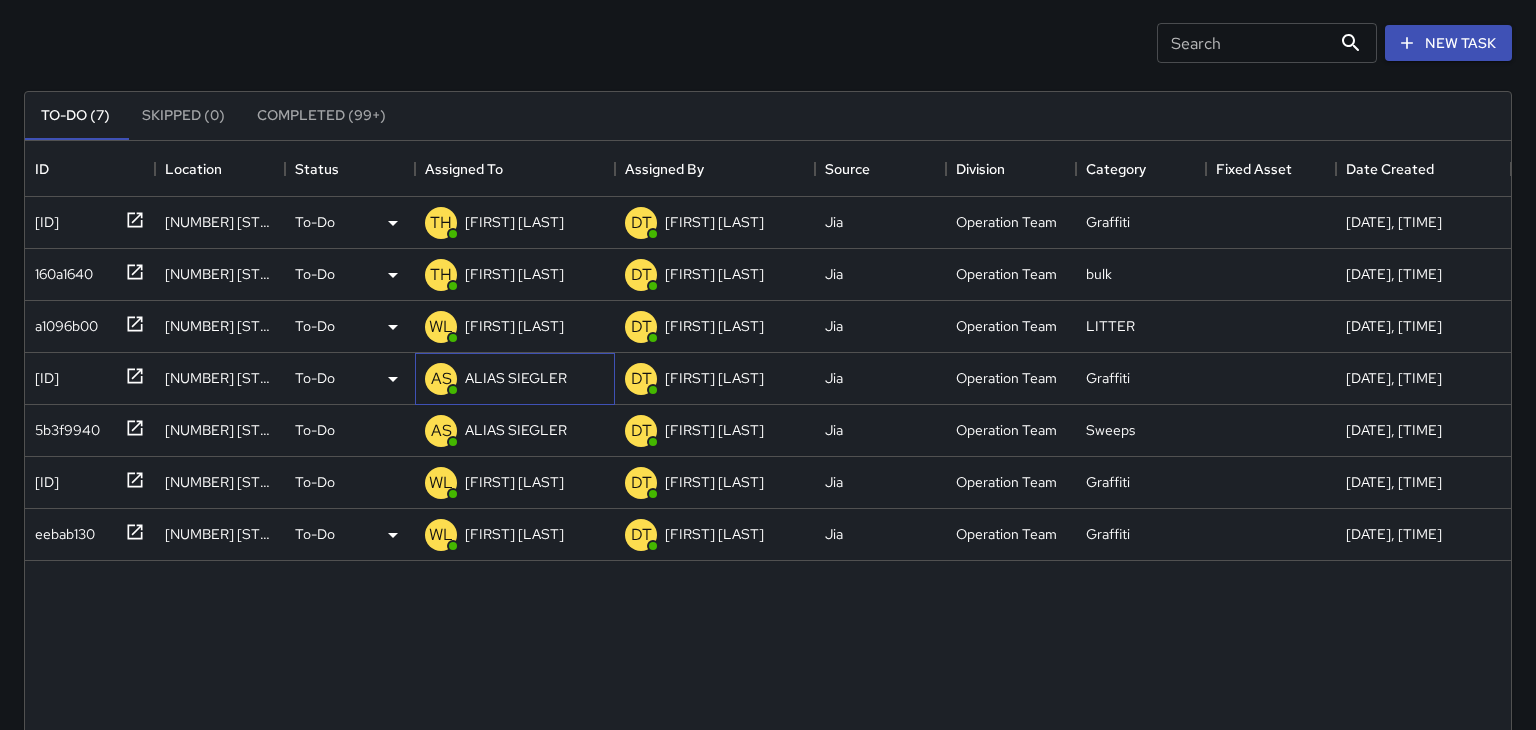click on "ALIAS SIEGLER" at bounding box center (516, 378) 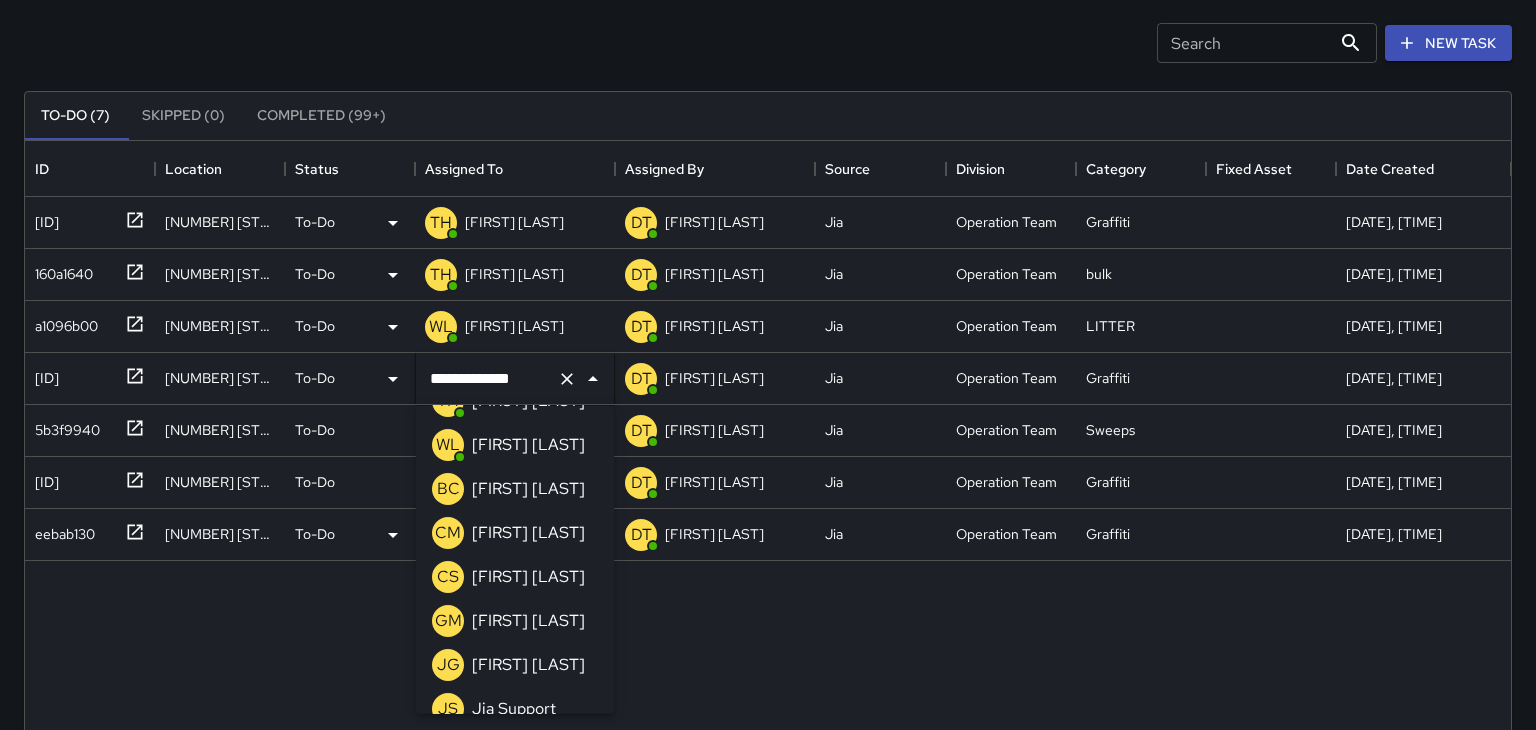 scroll, scrollTop: 345, scrollLeft: 0, axis: vertical 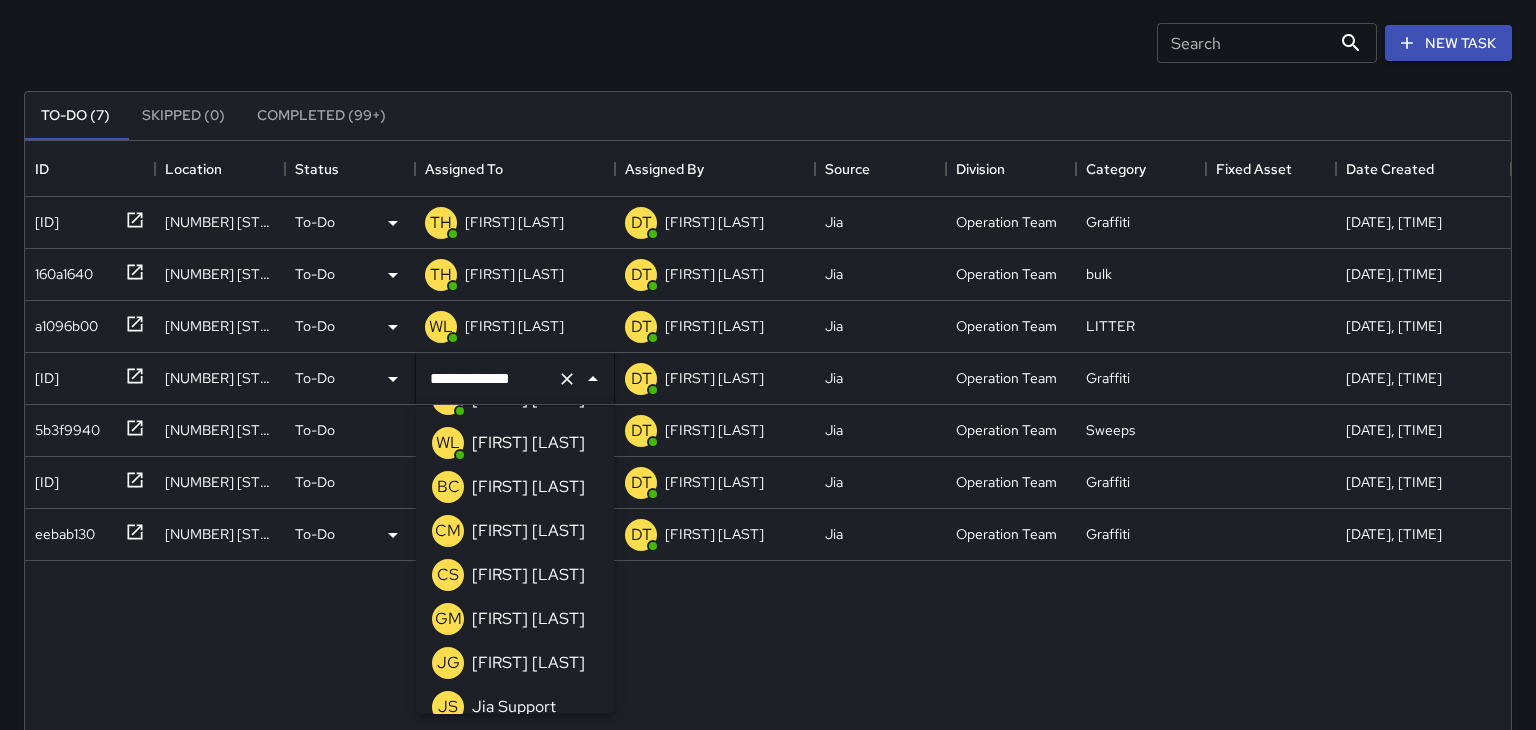 click on "[FIRST] [LAST]" at bounding box center (528, 663) 